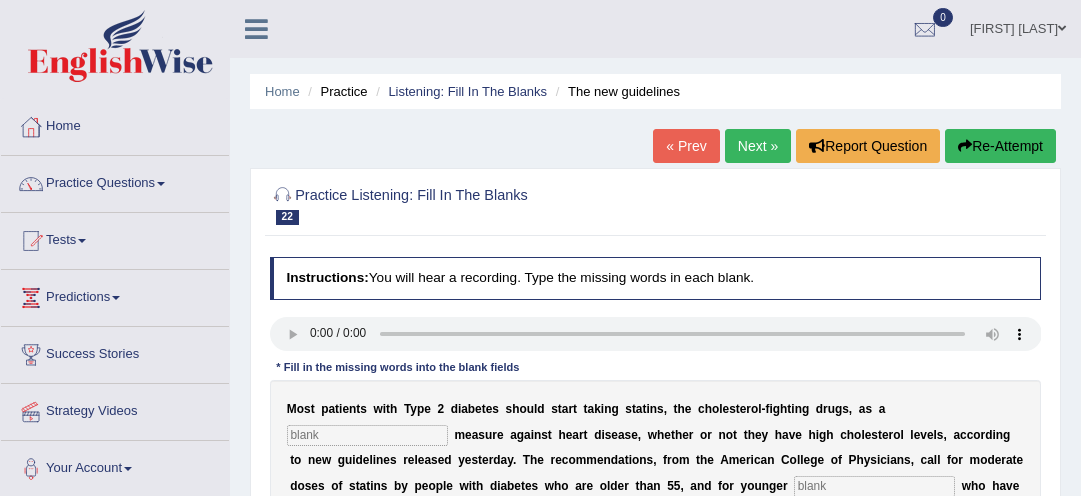 scroll, scrollTop: 544, scrollLeft: 0, axis: vertical 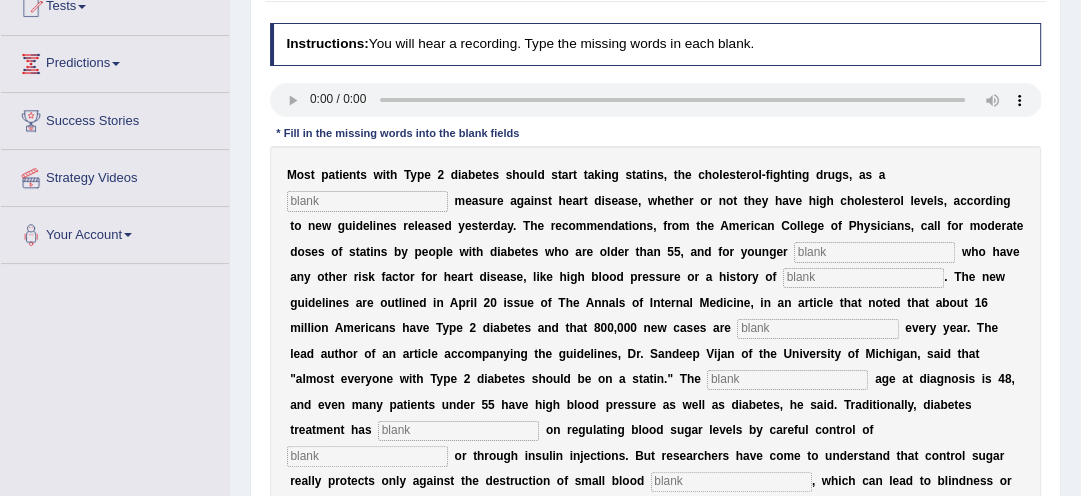 click at bounding box center [367, 201] 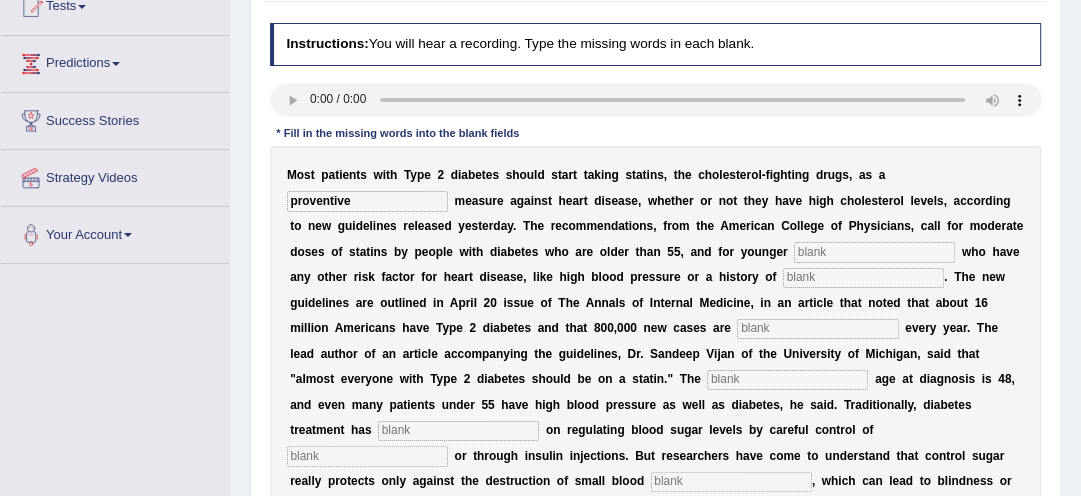 type on "proventive" 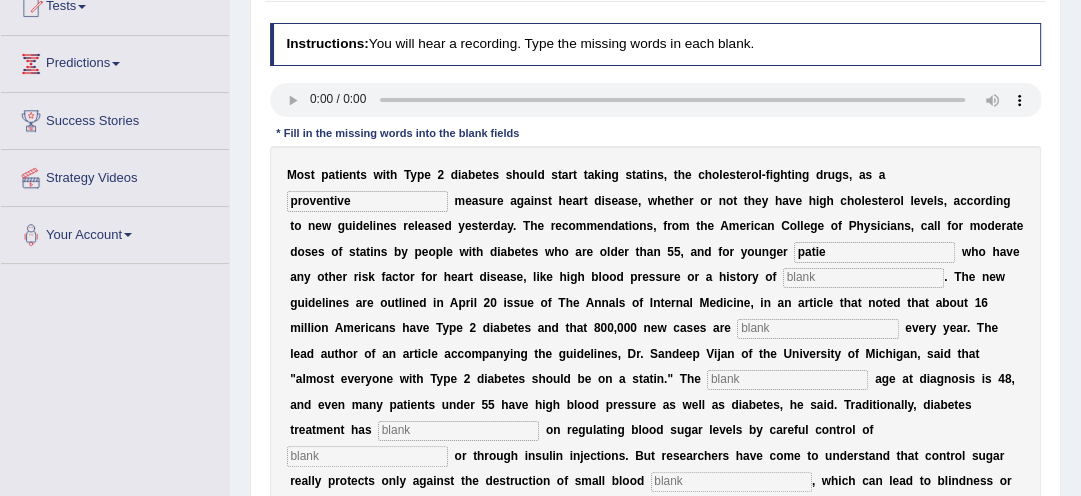 type on "patie" 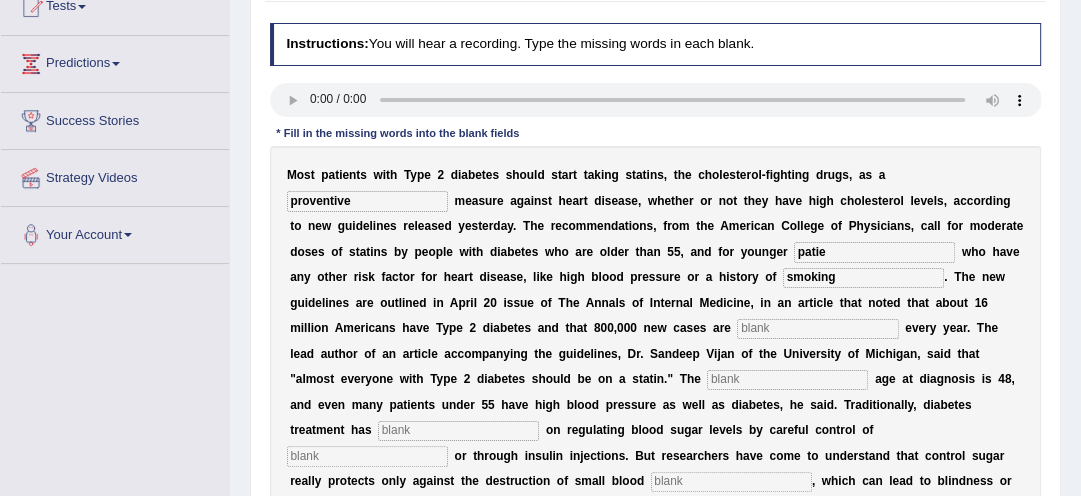 type on "smoking" 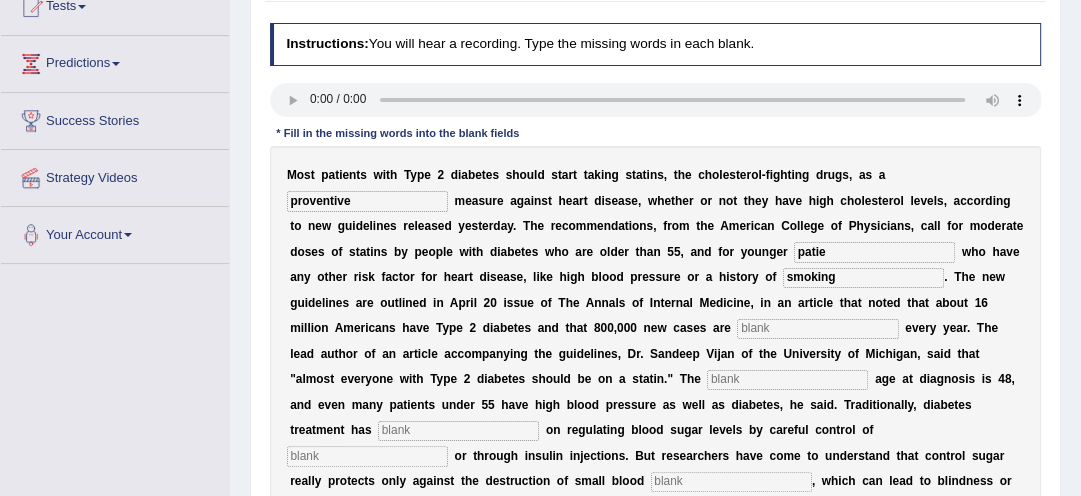 click at bounding box center [817, 329] 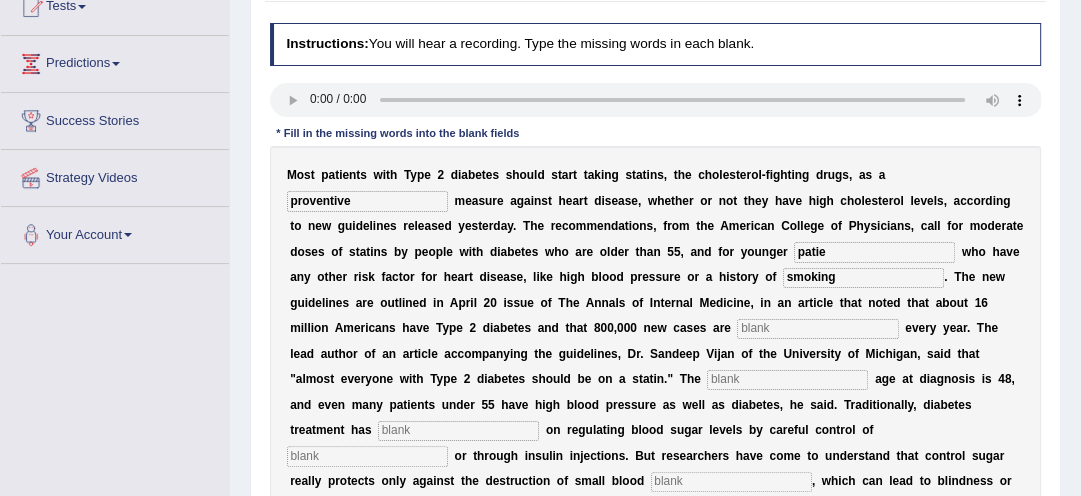 click at bounding box center (817, 329) 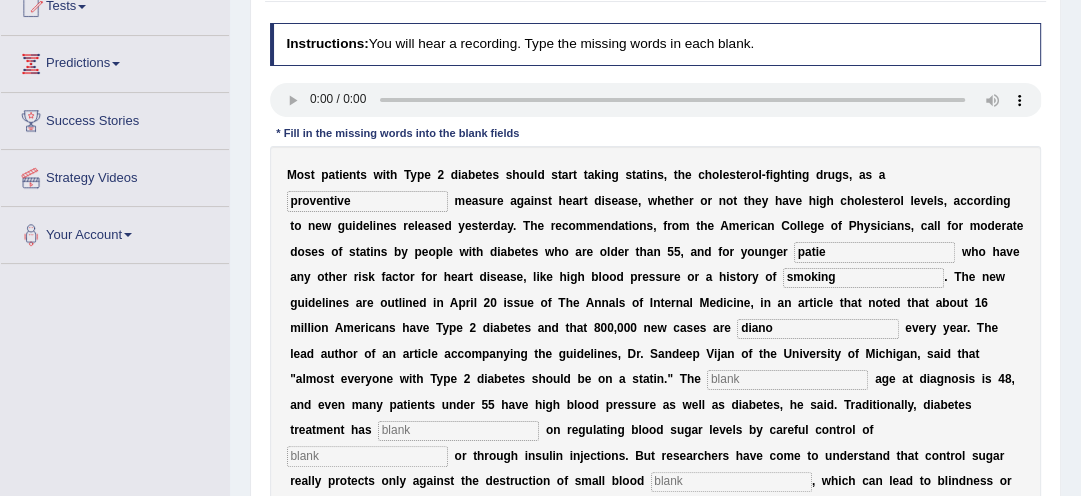 type on "diano" 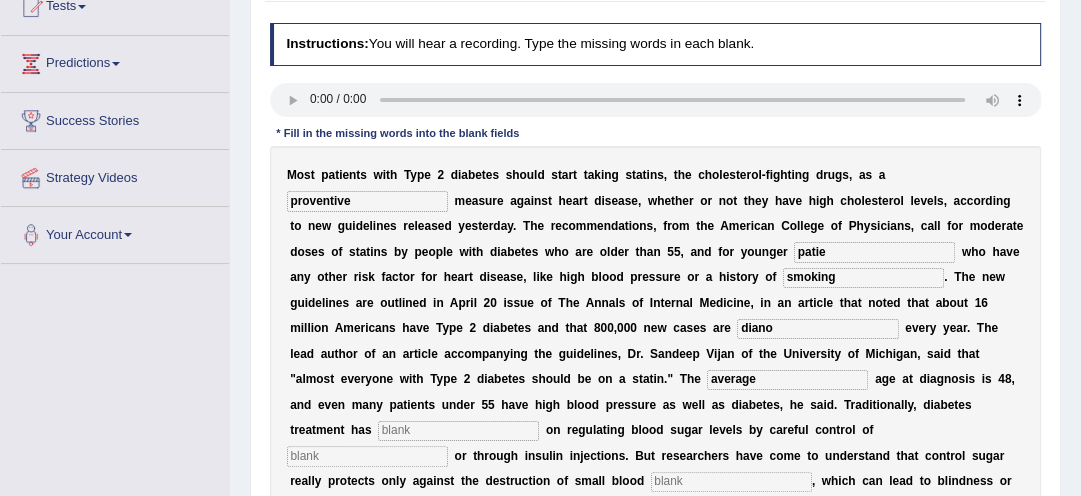 type on "average" 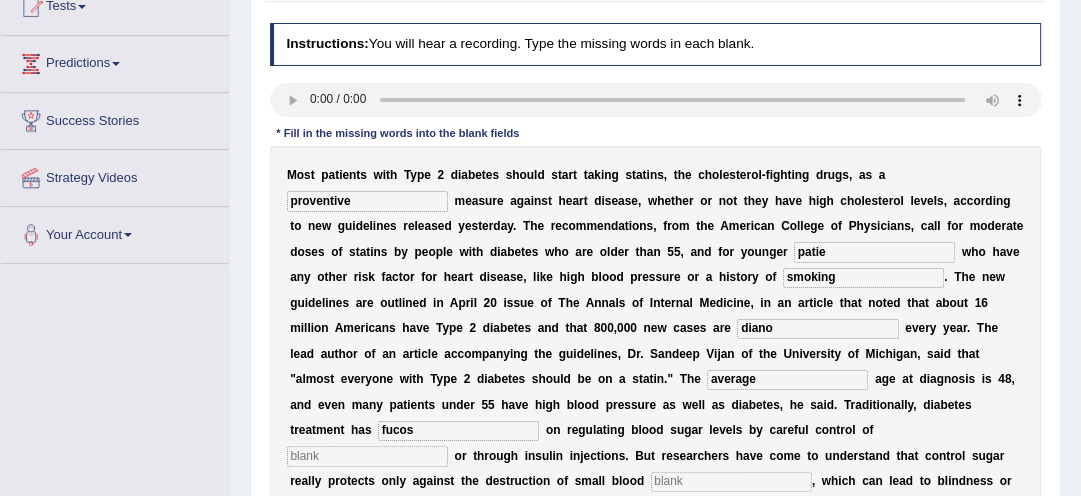 type on "fucos" 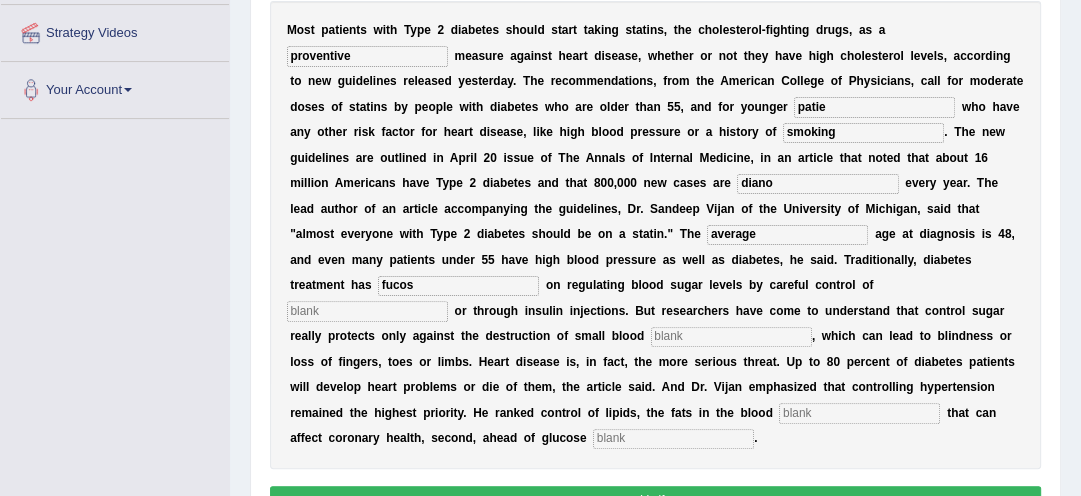scroll, scrollTop: 394, scrollLeft: 0, axis: vertical 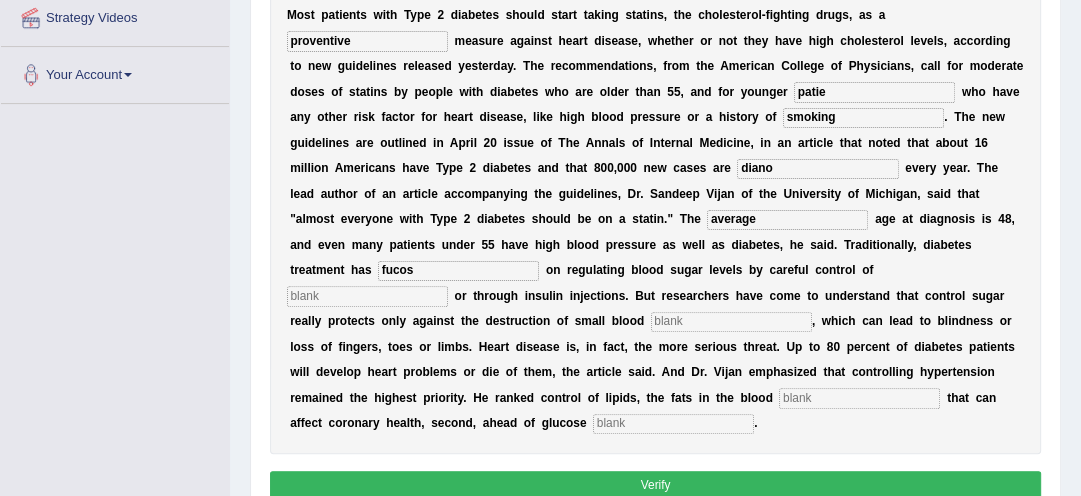 click at bounding box center (731, 322) 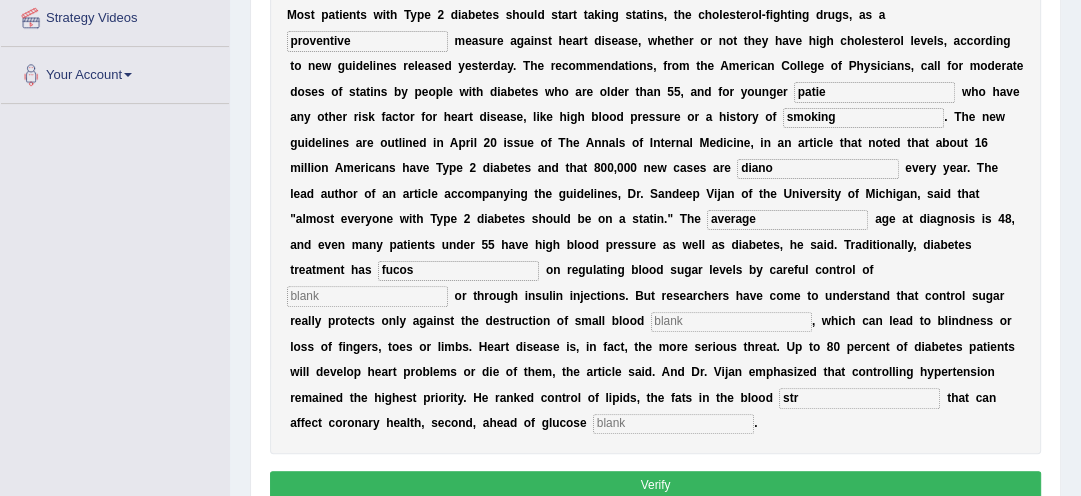 type on "str" 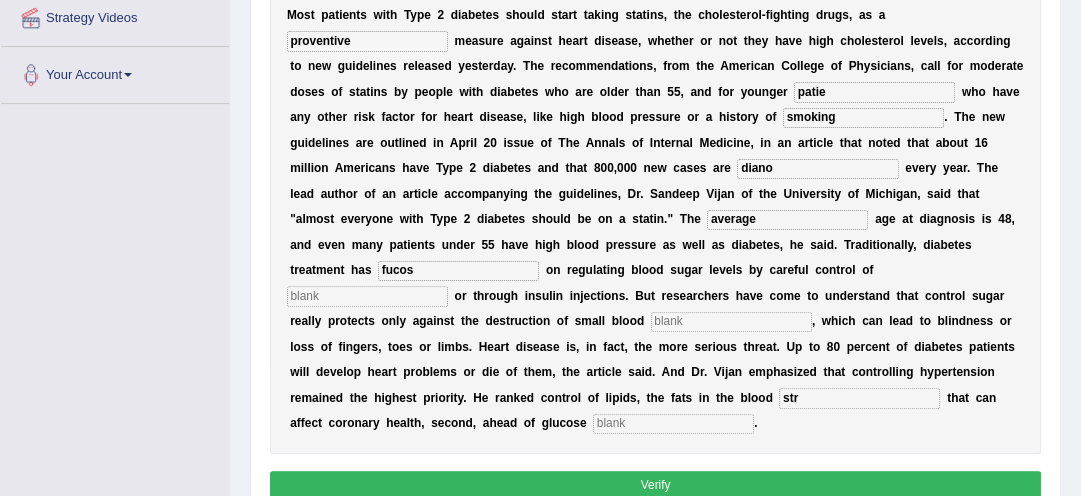 click at bounding box center [673, 424] 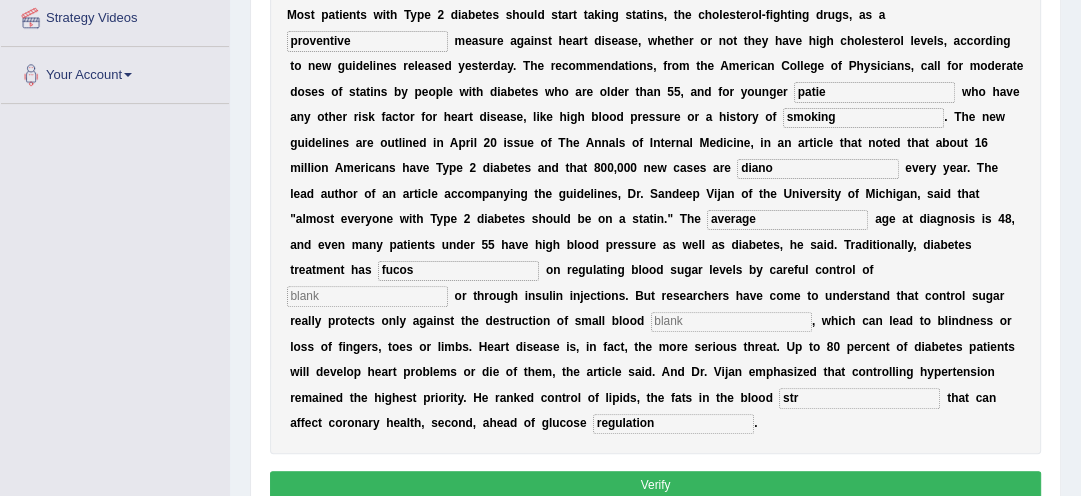 type on "regulation" 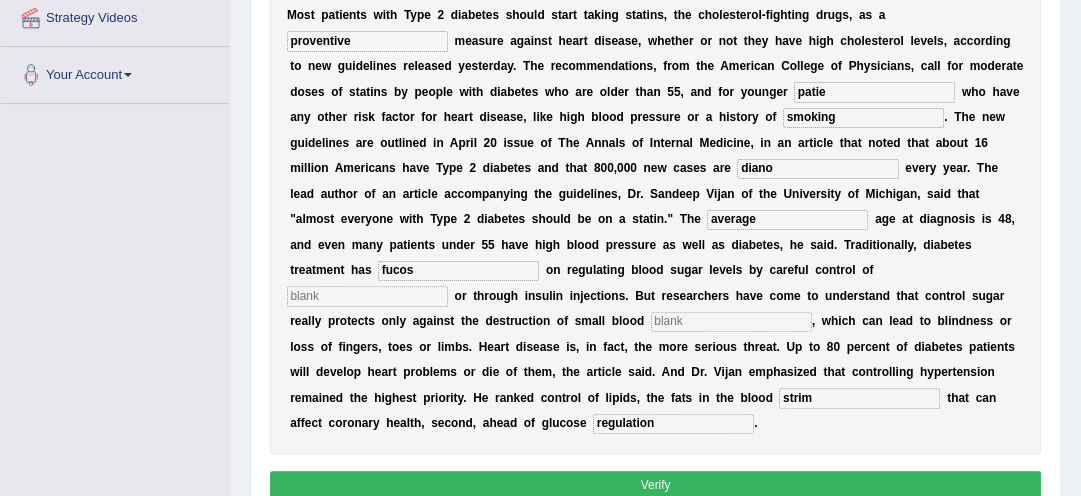 type on "strim" 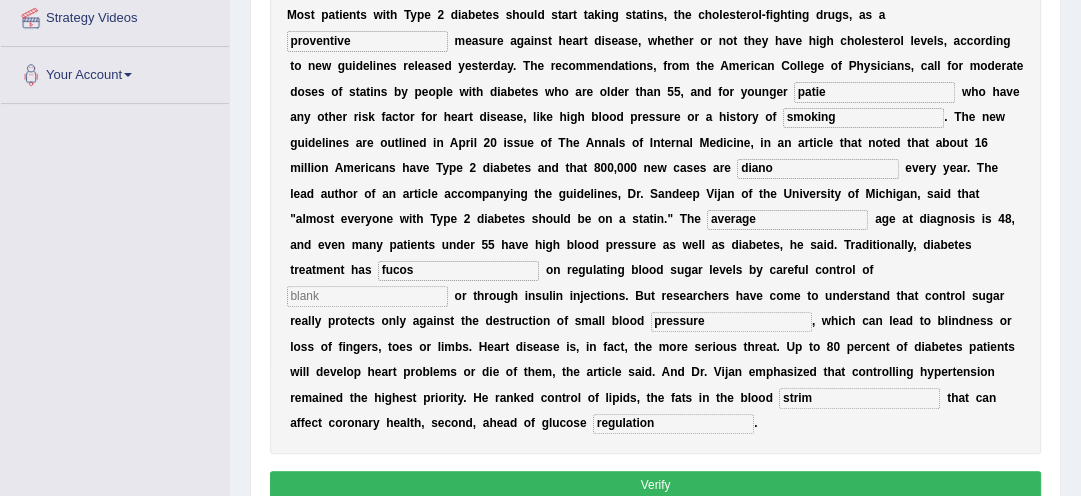 type on "pressure" 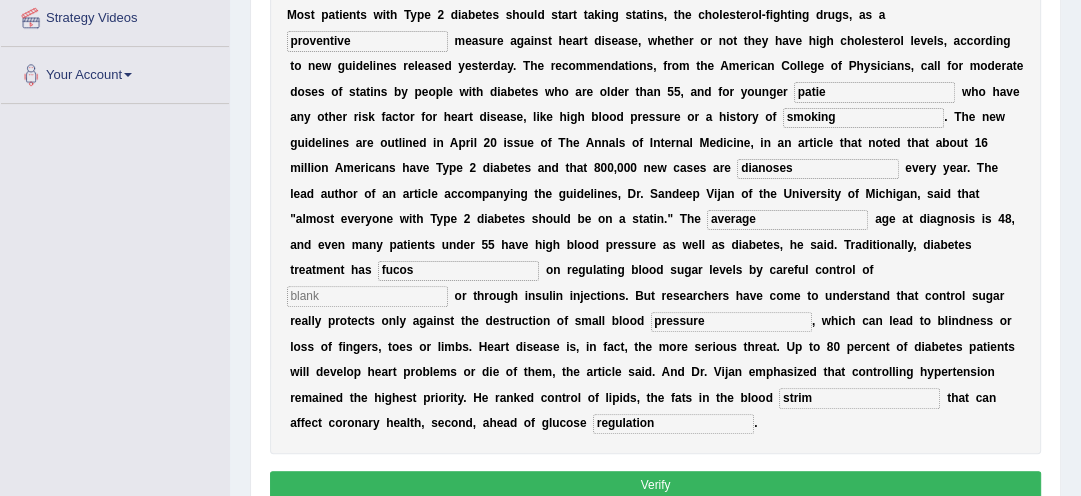 drag, startPoint x: 778, startPoint y: 165, endPoint x: 718, endPoint y: 225, distance: 84.85281 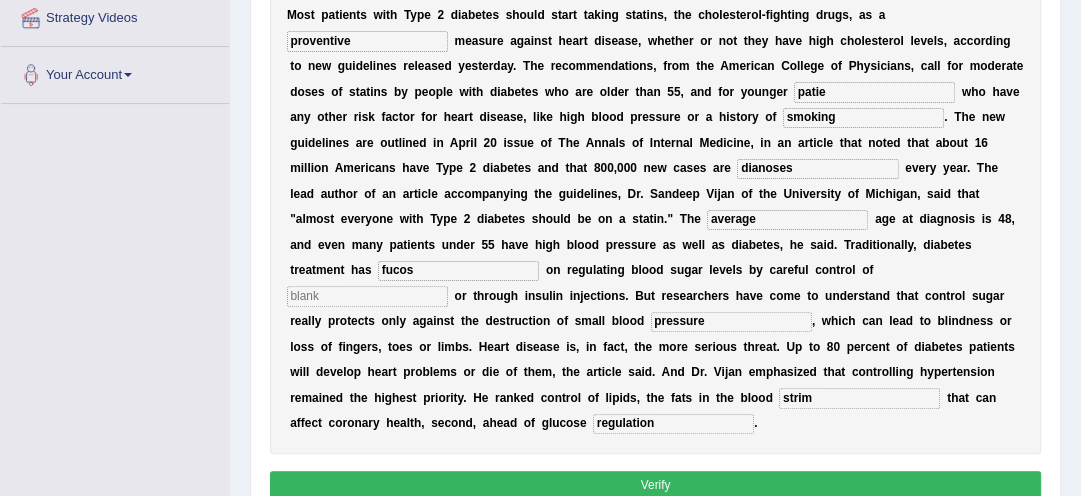 click on "M o s t    p a t i e n t s    w i t h    T y p e    2    d i a b e t e s    s h o u l d    s t a r t    t a k i n g    s t a t i n s ,    t h e    c h o l e s t e r o l - f i g h t i n g    d r u g s ,    a s    a    proventive    m e a s u r e    a g a i n s t    h e a r t    d i s e a s e ,    w h e t h e r    o r    n o t    t h e y    h a v e    h i g h    c h o l e s t e r o l    l e v e l s ,    a c c o r d i n g    t o    n e w    g u i d e l i n e s    r e l e a s e d    y e s t e r d a y .    T h e    r e c o m m e n d a t i o n s ,    f r o m    t h e    A m e r i c a n    C o l l e g e    o f    P h y s i c i a n s ,    c a l l    f o r    m o d e r a t e    d o s e s    o f    s t a t i n s    b y    p e o p l e    w i t h    d i a b e t e s    w h o    a r e    o l d e r    t h a n    5 5 ,    a n d    f o r    y o u n g e r    patie    w h o    h a v e    a n y    o t h e r    r i s k    f a c t o r    f o r    h e a r t    d i" at bounding box center (656, 220) 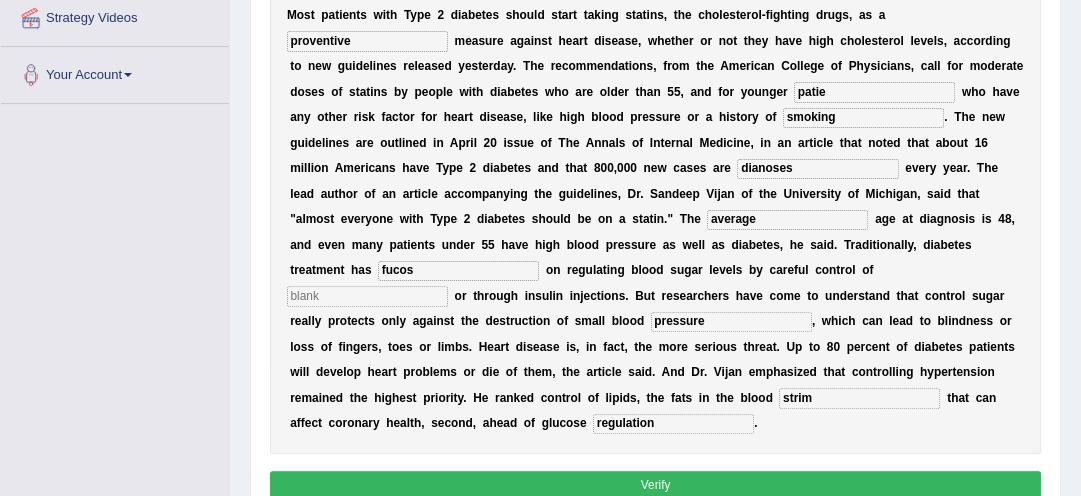 click on "patie" at bounding box center (874, 92) 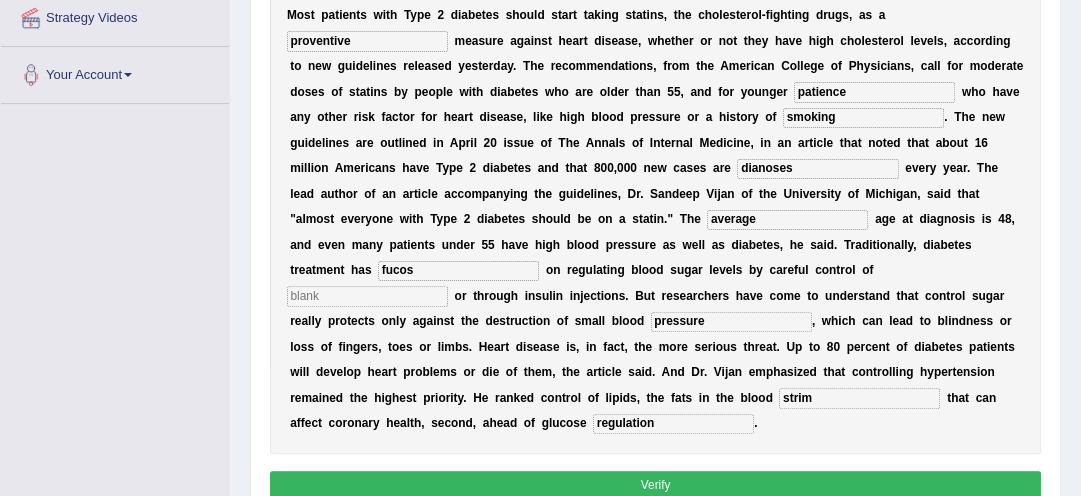click on "patience" at bounding box center [874, 92] 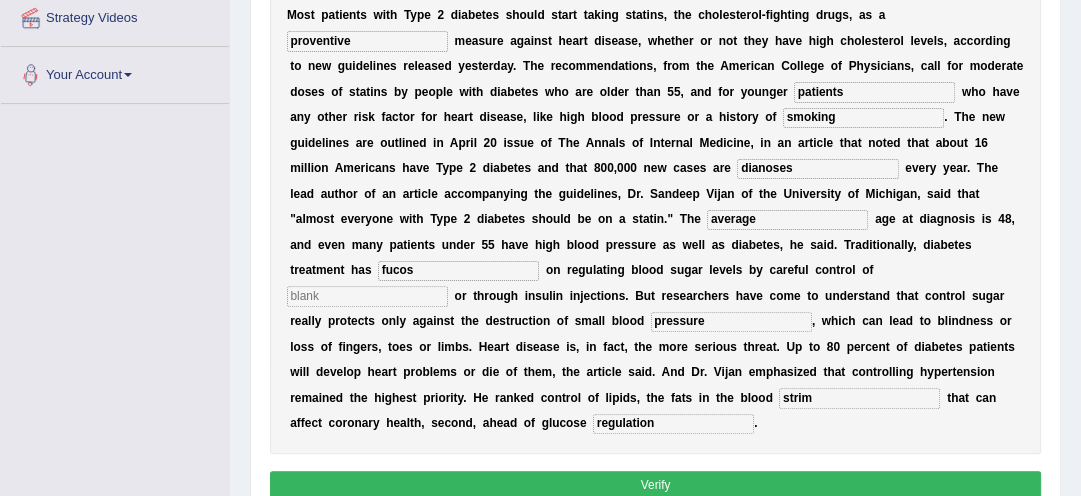 type on "patients" 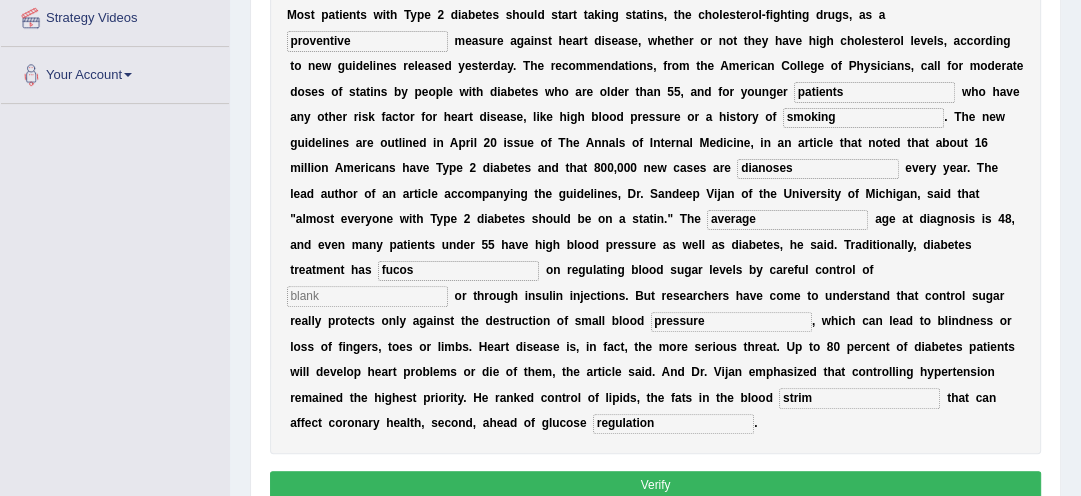 click on "fucos" at bounding box center [458, 271] 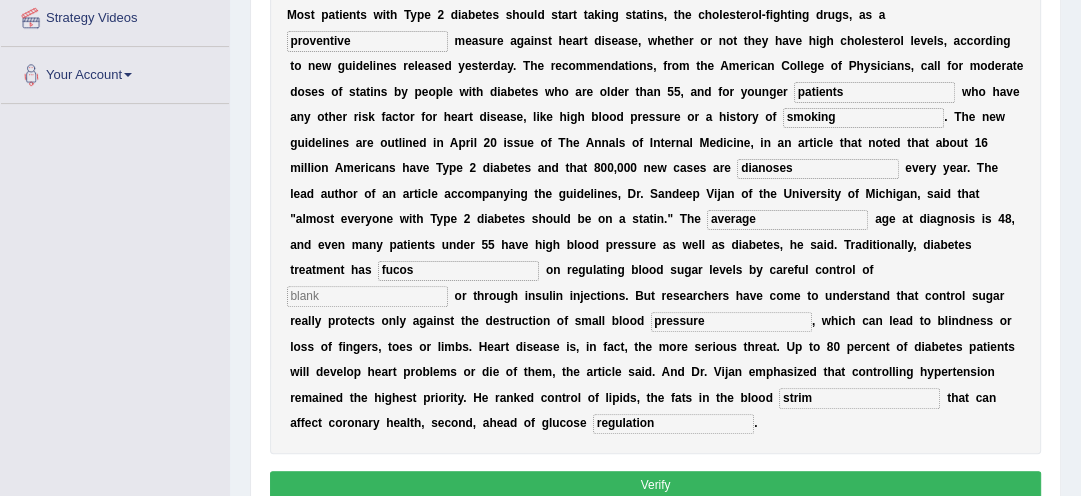 click on "fucos" at bounding box center (458, 271) 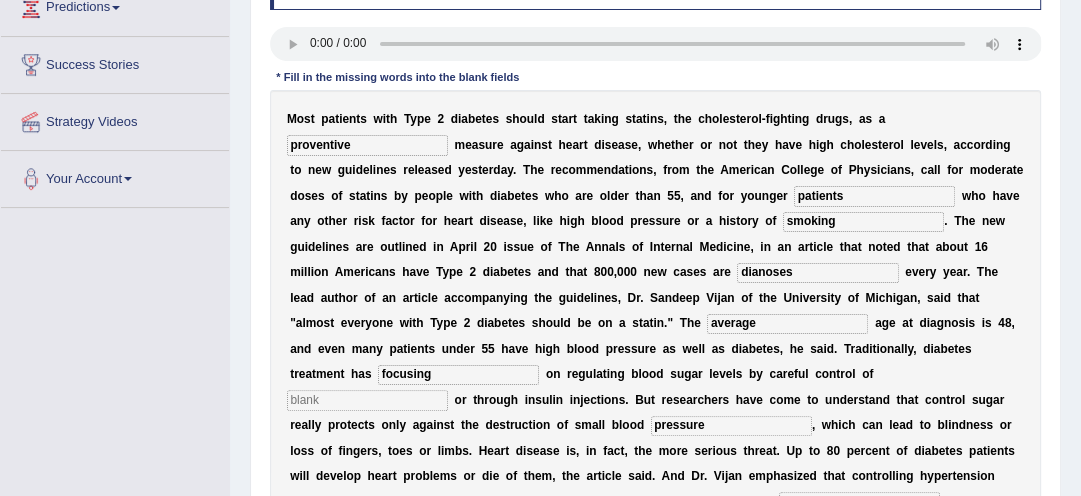 scroll, scrollTop: 266, scrollLeft: 0, axis: vertical 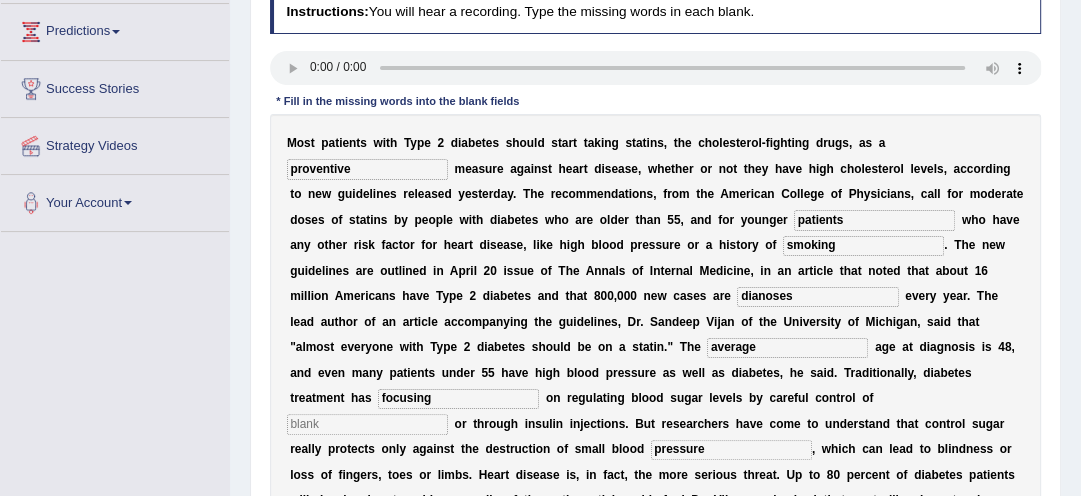 type on "focusing" 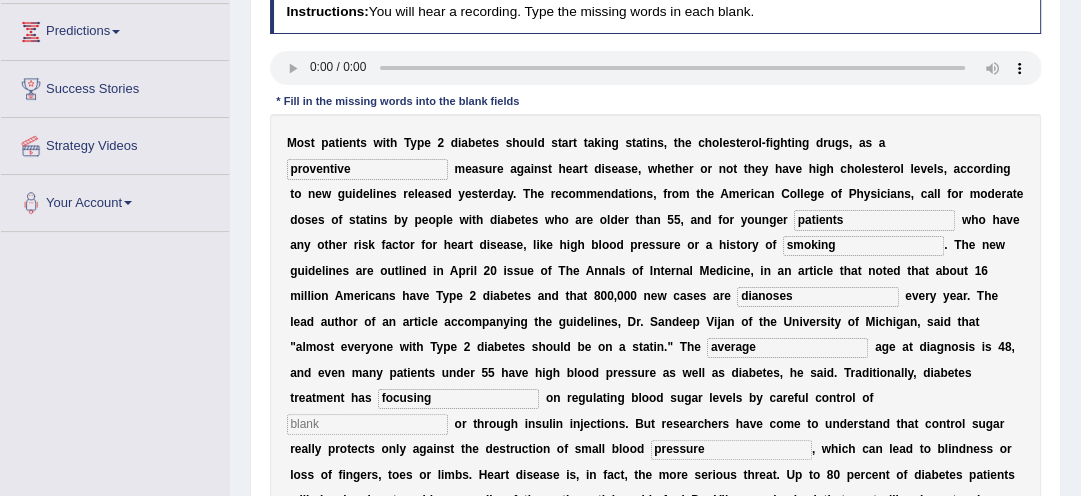 click on "pressure" at bounding box center (731, 450) 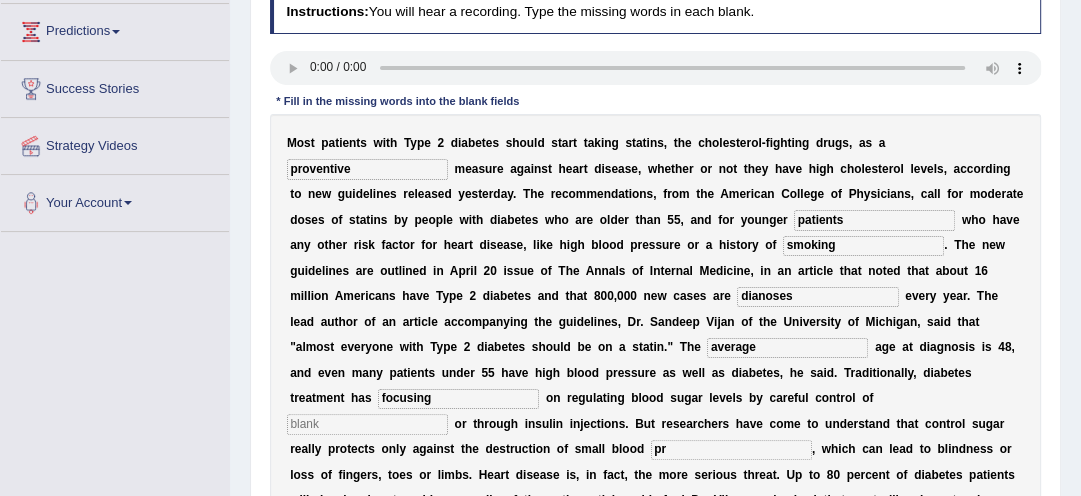 type on "p" 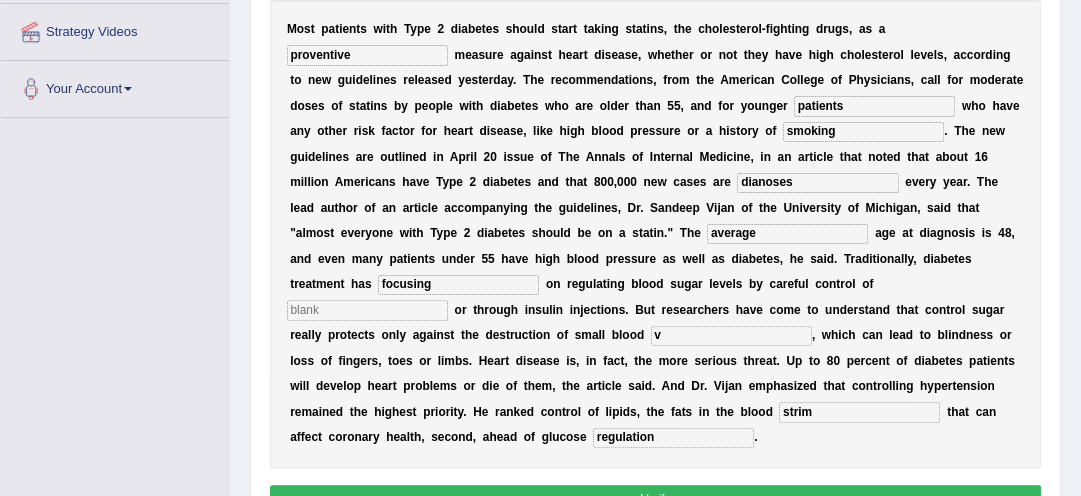scroll, scrollTop: 394, scrollLeft: 0, axis: vertical 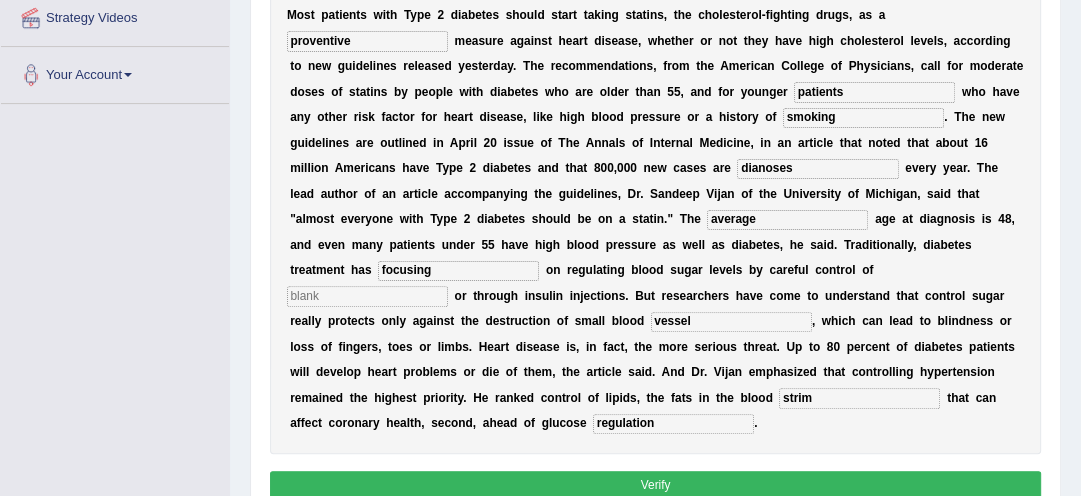 type on "vessel" 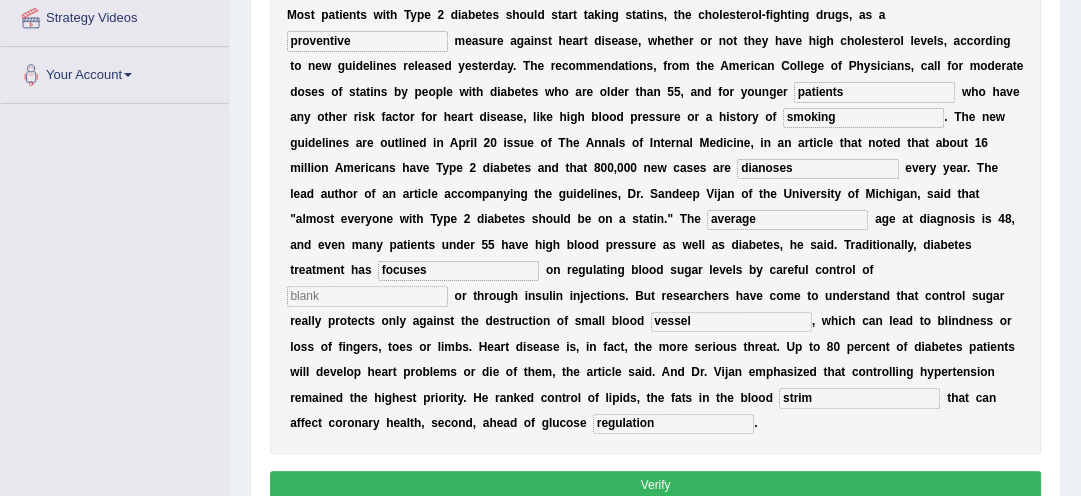type on "focuses" 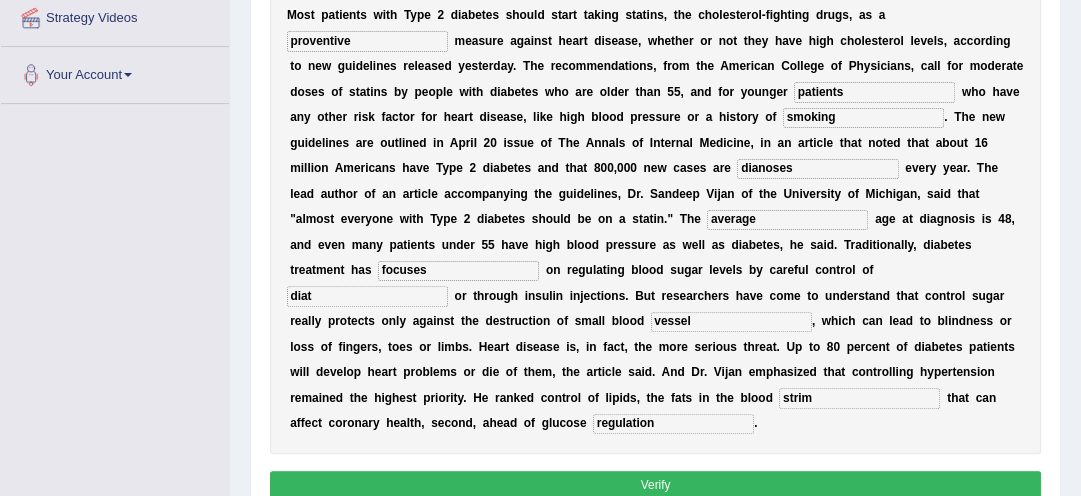 type on "diat" 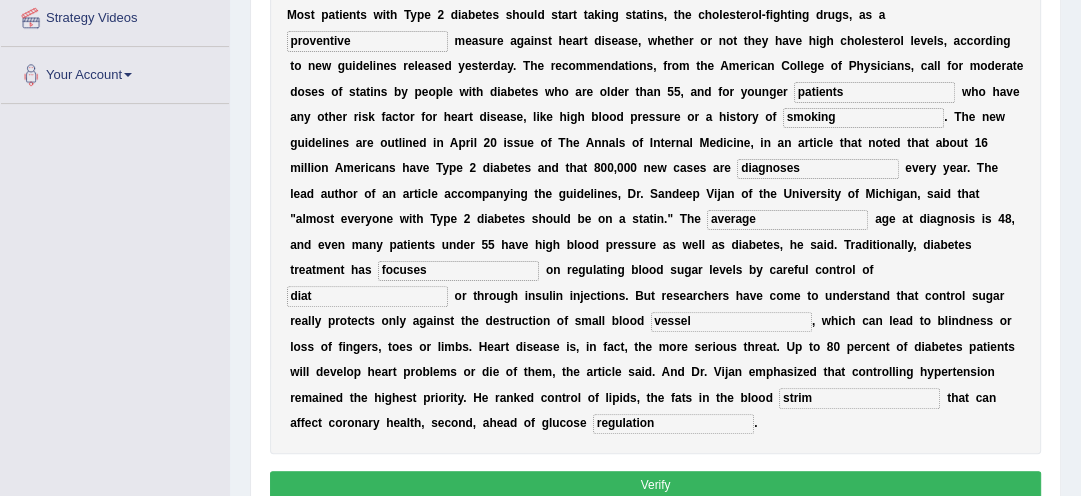 click on "diagnoses" at bounding box center (817, 169) 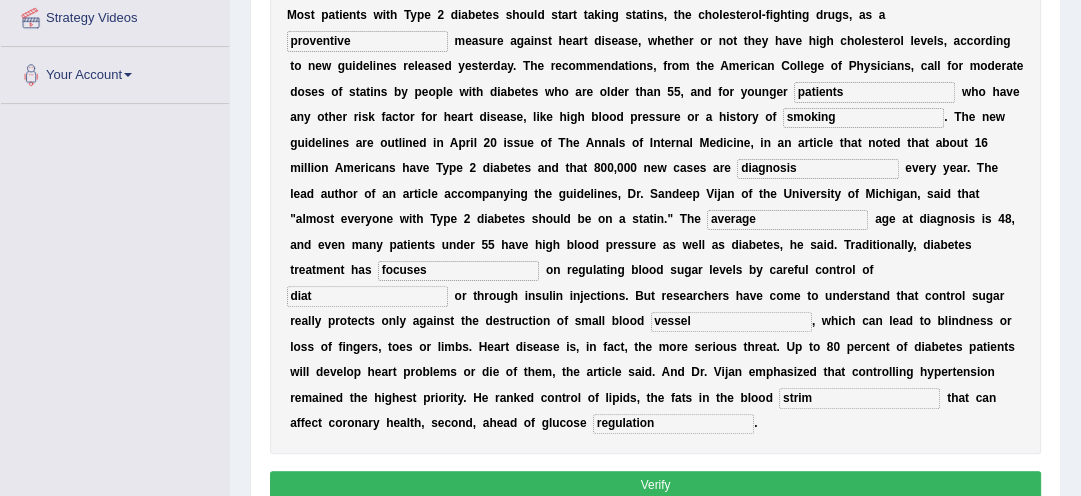 click on "diagnosis" at bounding box center [817, 169] 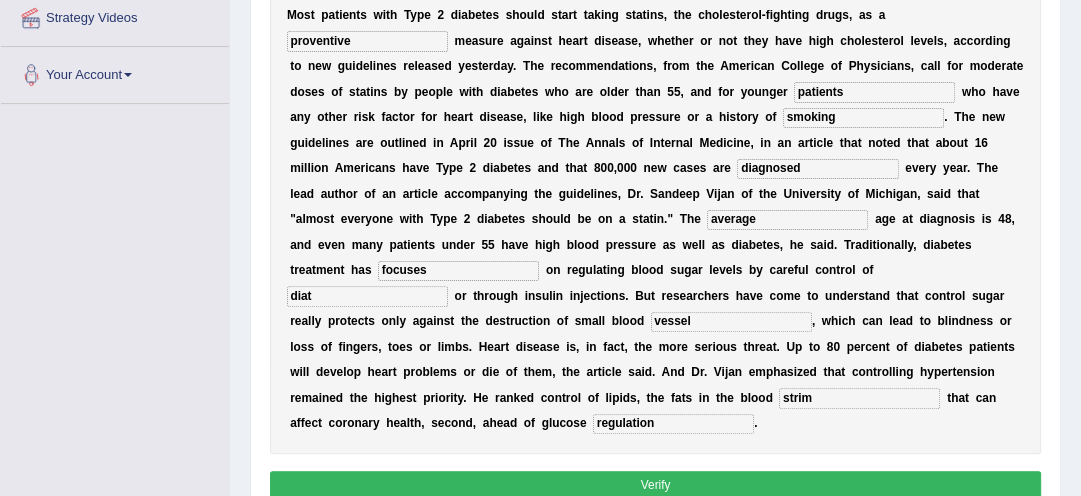 type on "diagnosed" 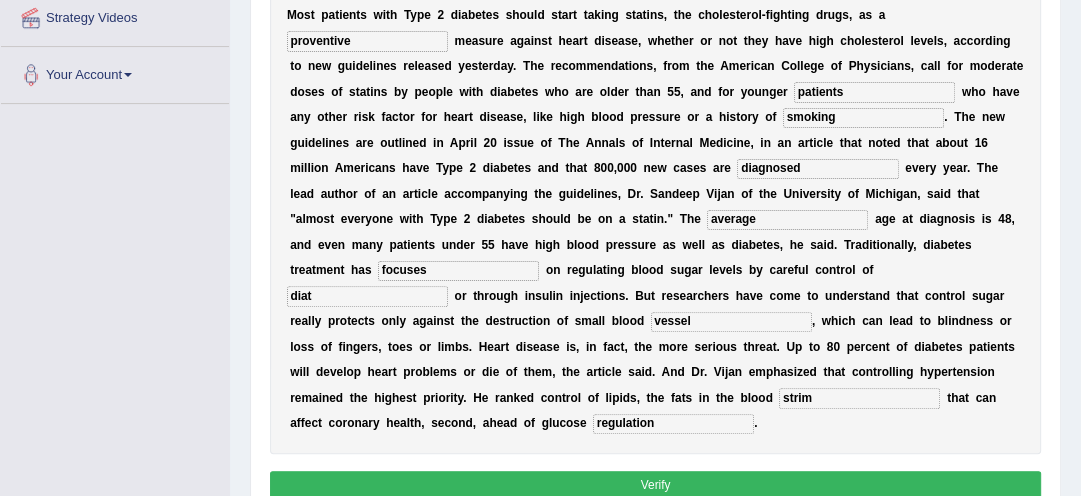 click on "diat" at bounding box center (367, 296) 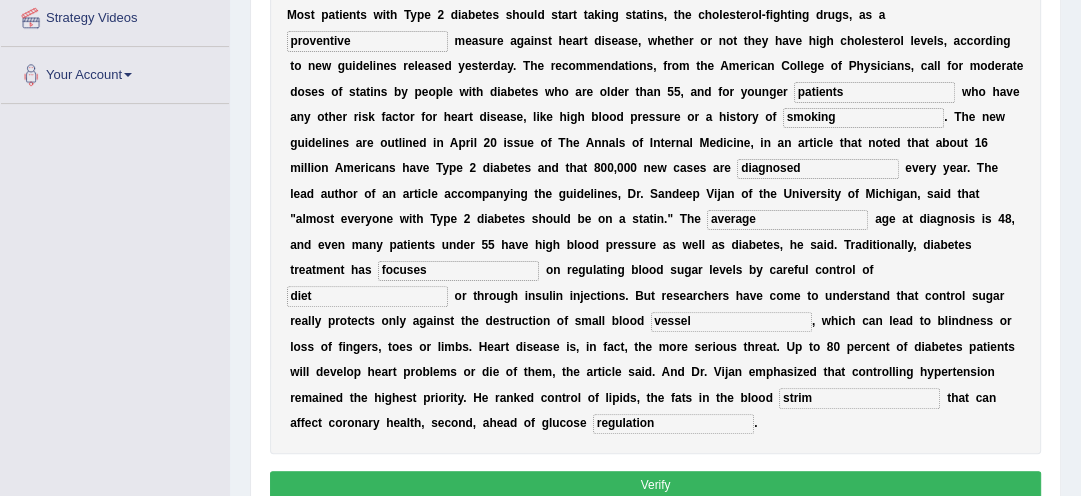 type on "diet" 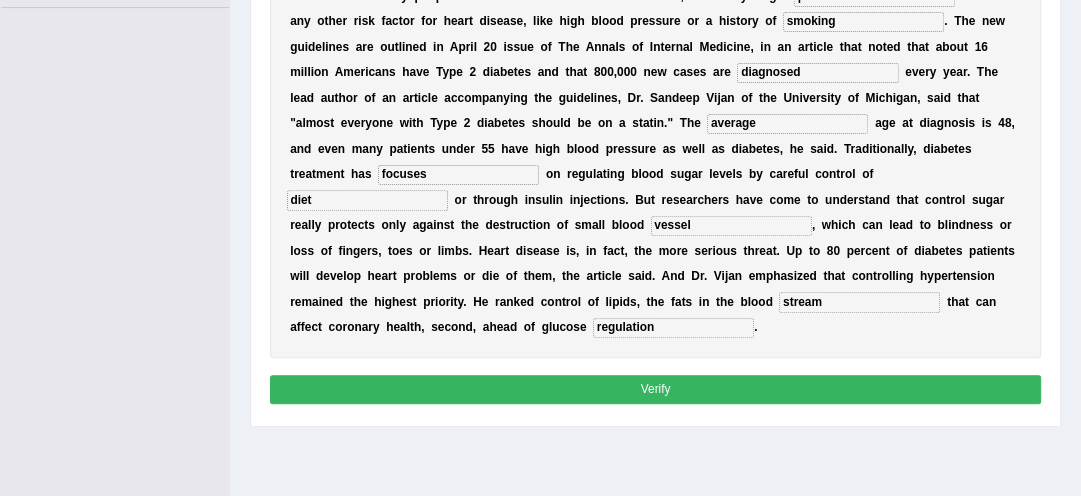 scroll, scrollTop: 500, scrollLeft: 0, axis: vertical 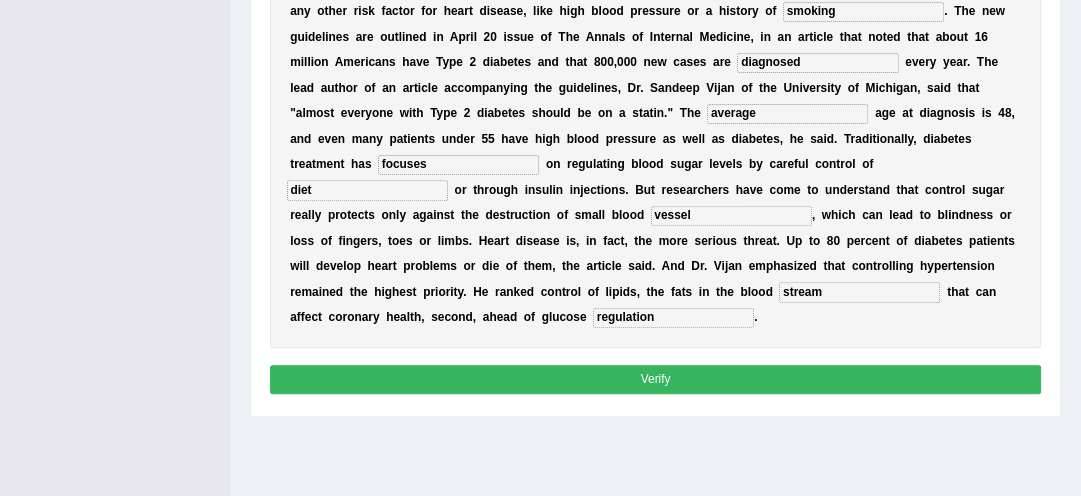type on "stream" 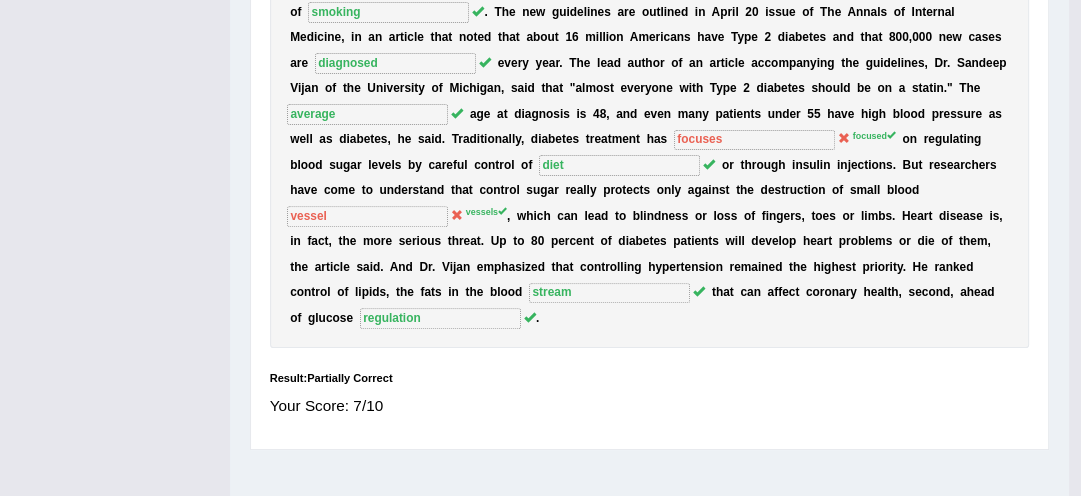 scroll, scrollTop: 476, scrollLeft: 0, axis: vertical 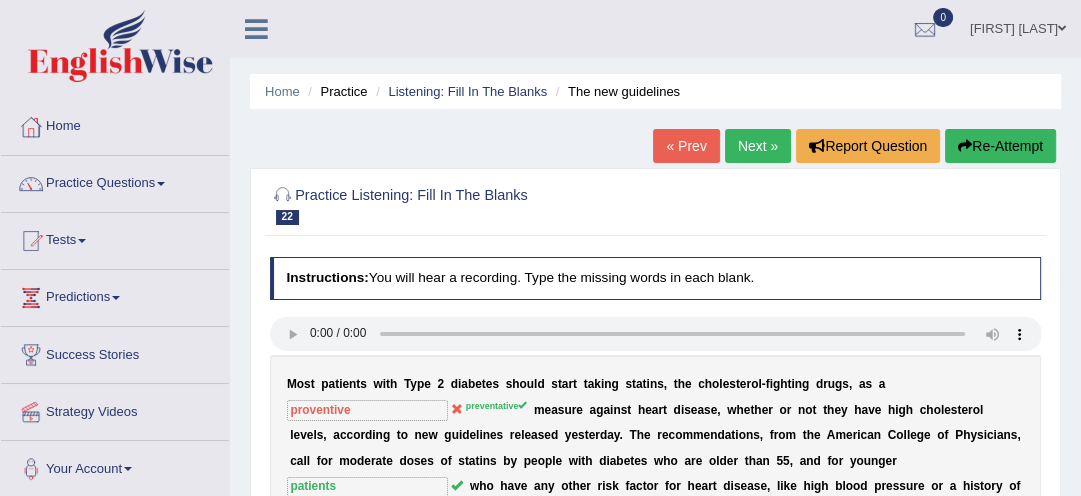 click on "Re-Attempt" at bounding box center (1000, 146) 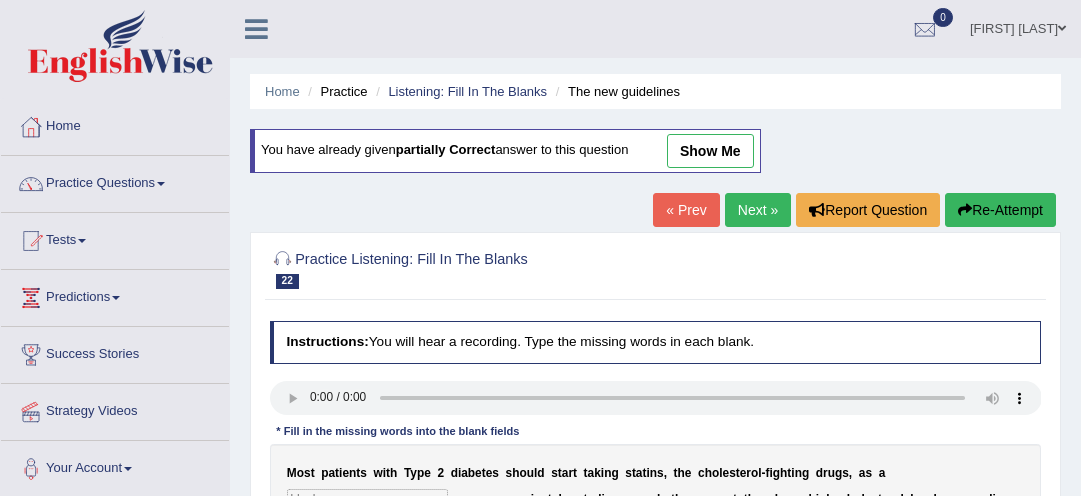 scroll, scrollTop: 0, scrollLeft: 0, axis: both 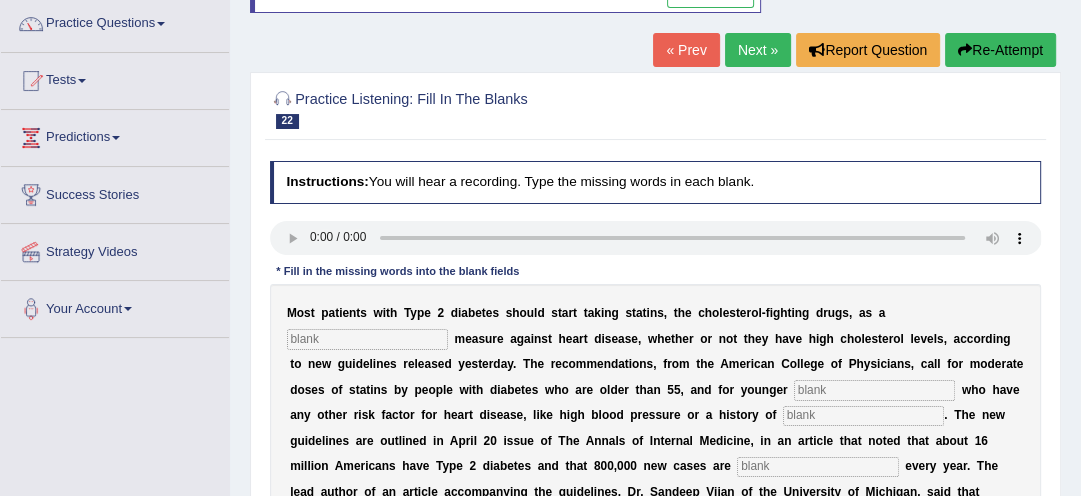 click on "s" at bounding box center (307, 313) 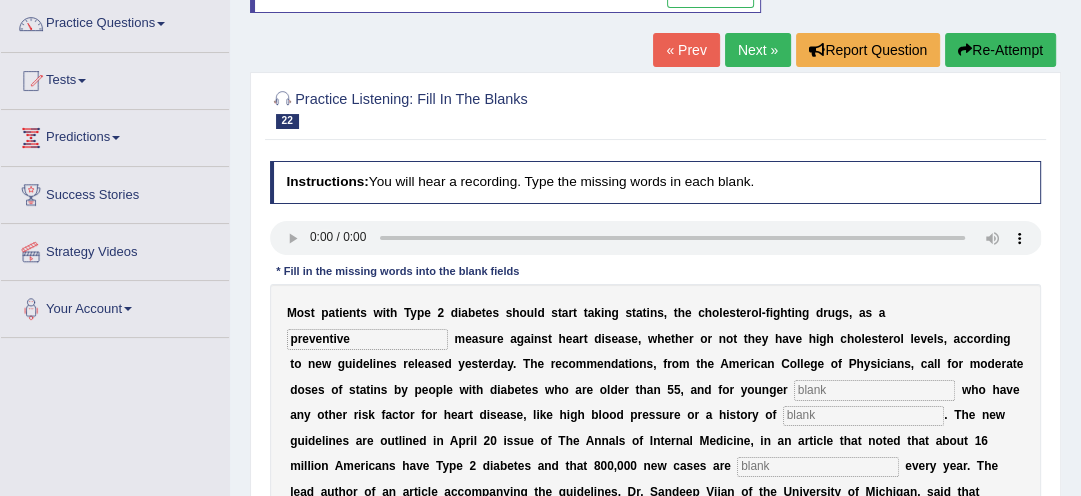 type on "preventive" 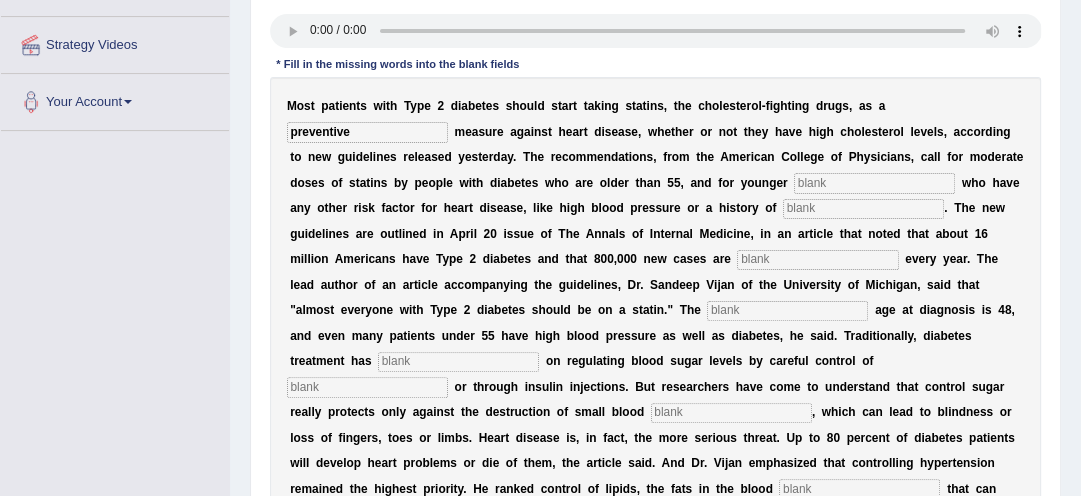 scroll, scrollTop: 384, scrollLeft: 0, axis: vertical 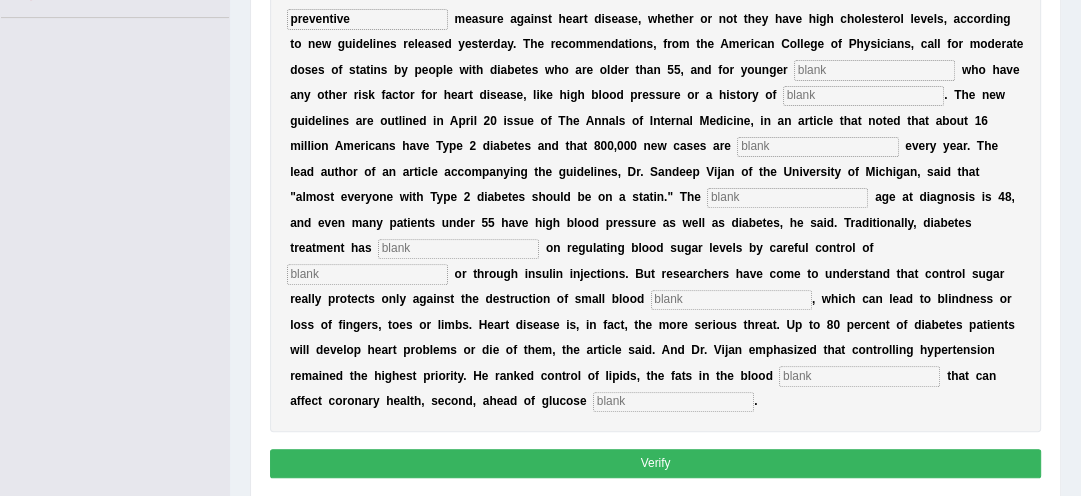 click at bounding box center (787, 198) 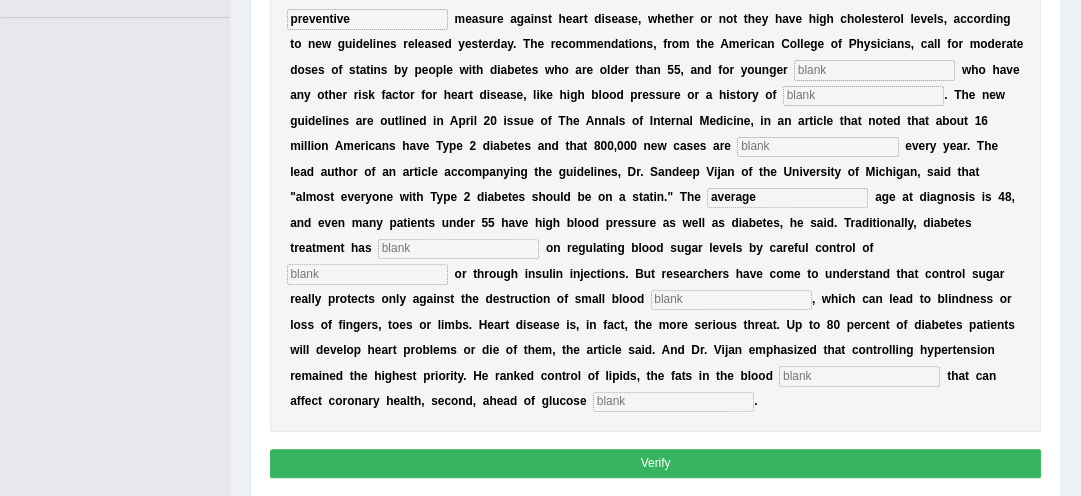 type on "average" 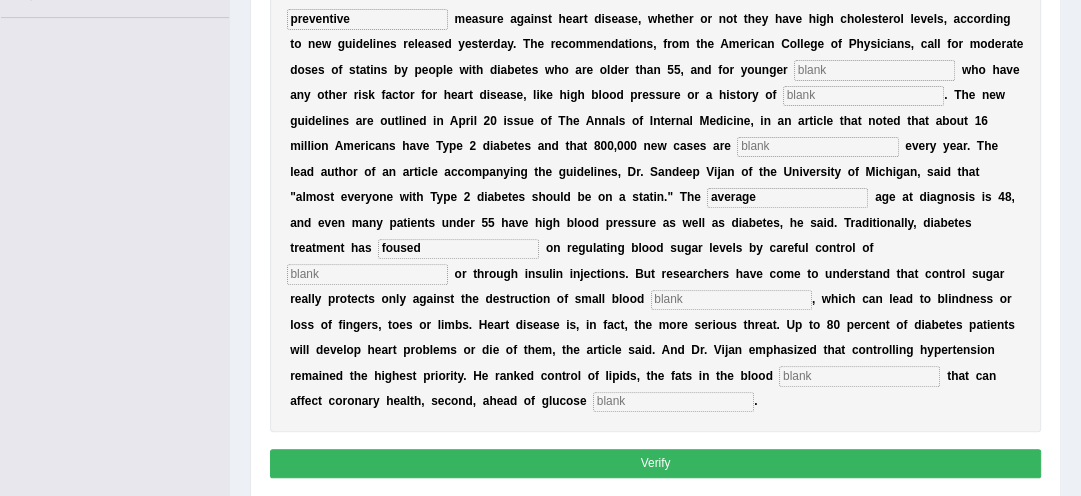 type on "foused" 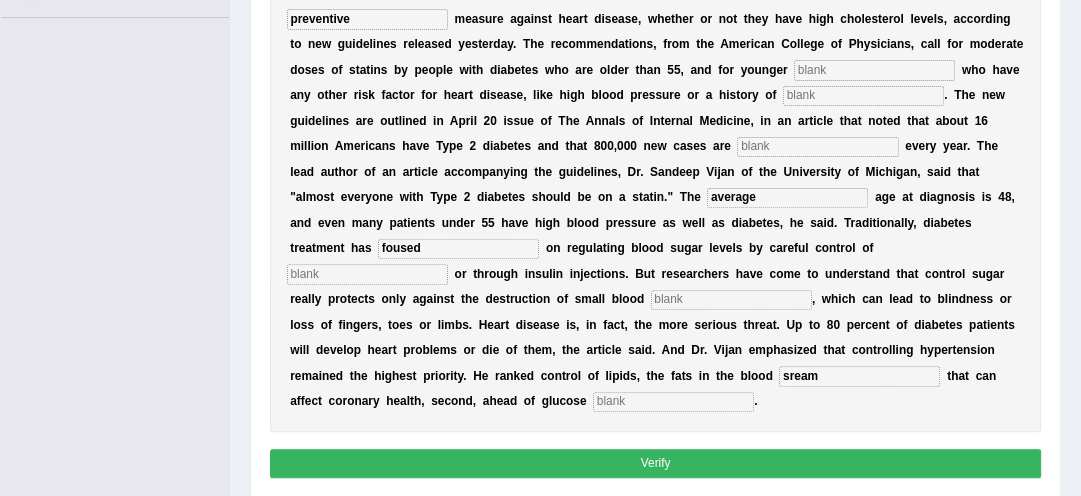 type on "sream" 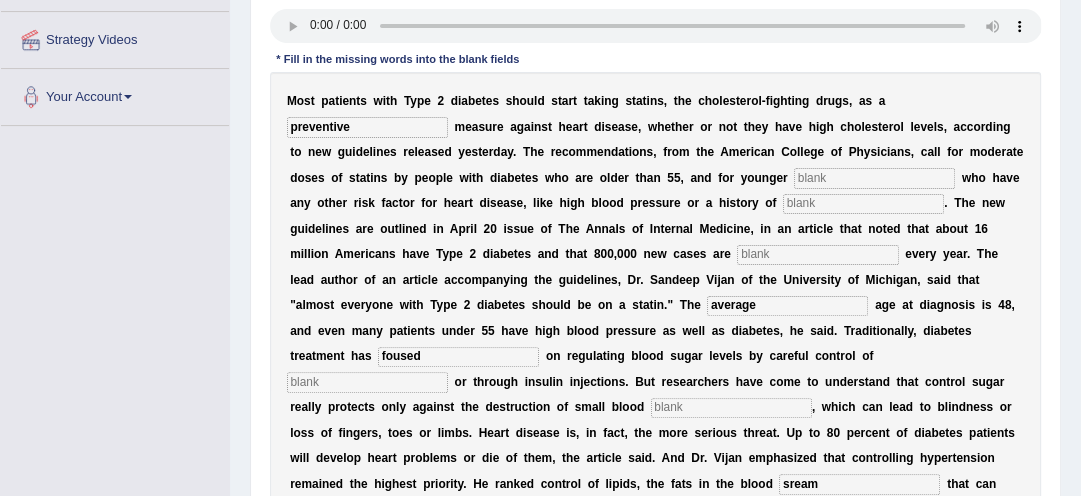 scroll, scrollTop: 352, scrollLeft: 0, axis: vertical 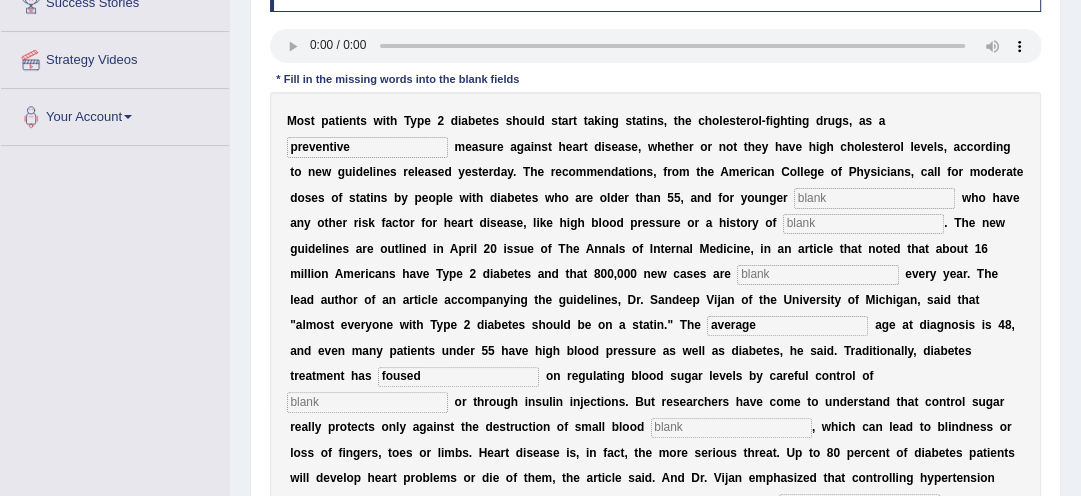 type on "regulation" 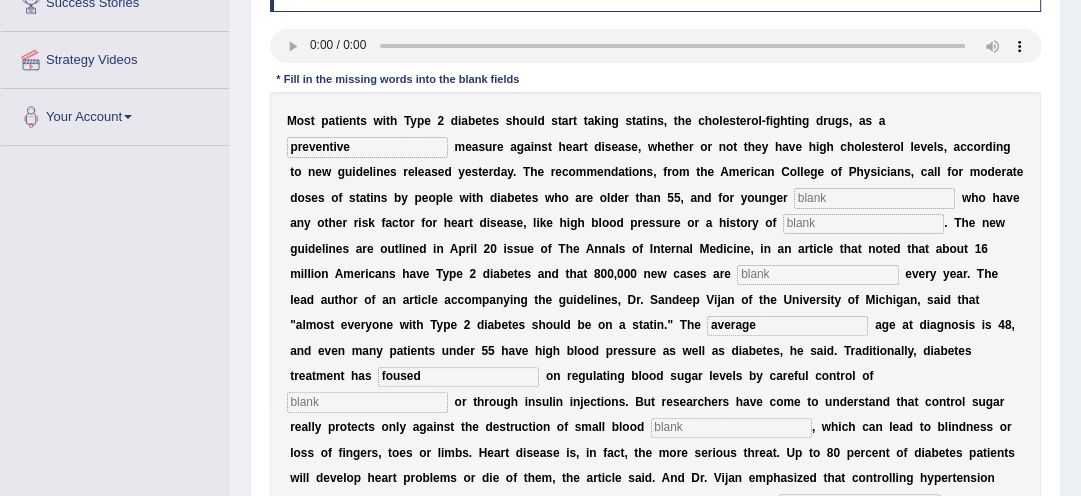 click at bounding box center [874, 198] 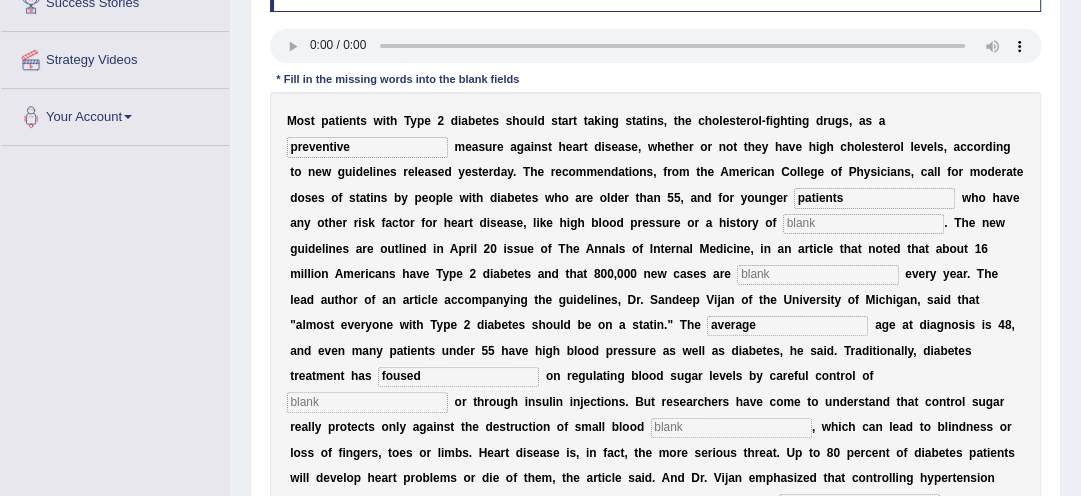 type on "patients" 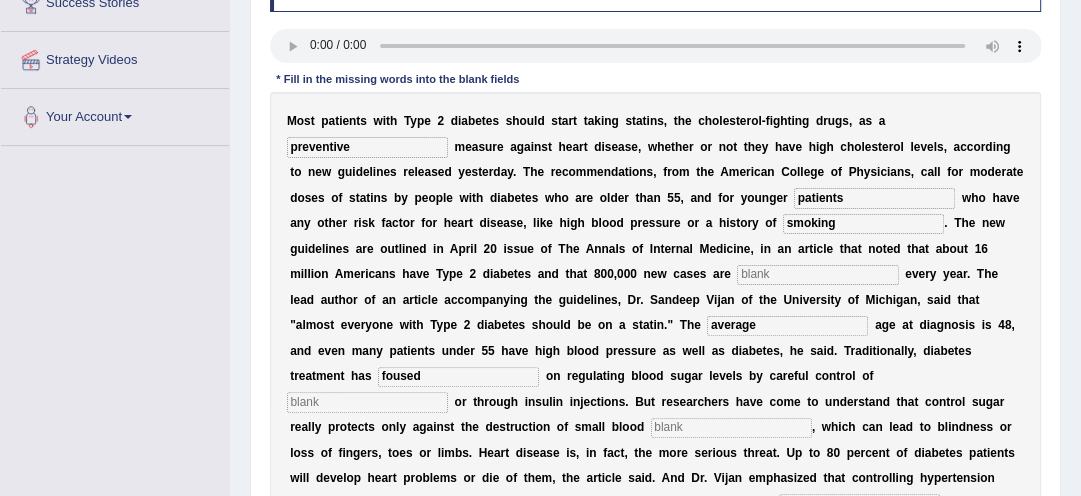 type on "smoking" 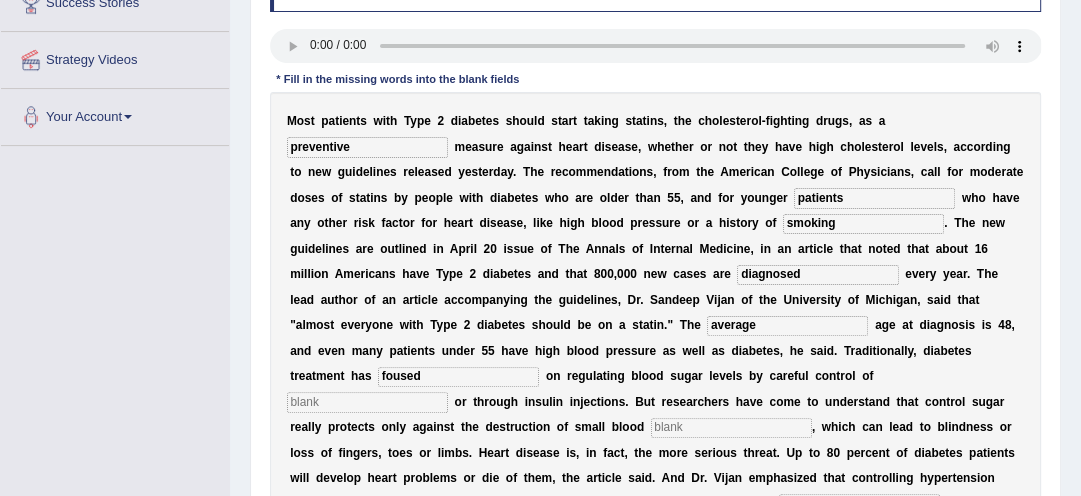 type on "diagnosed" 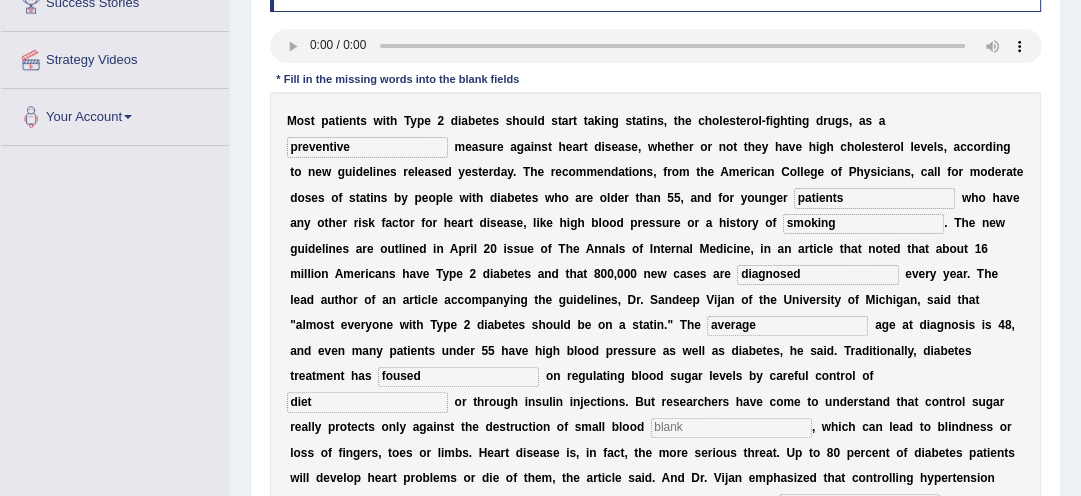 type on "diet" 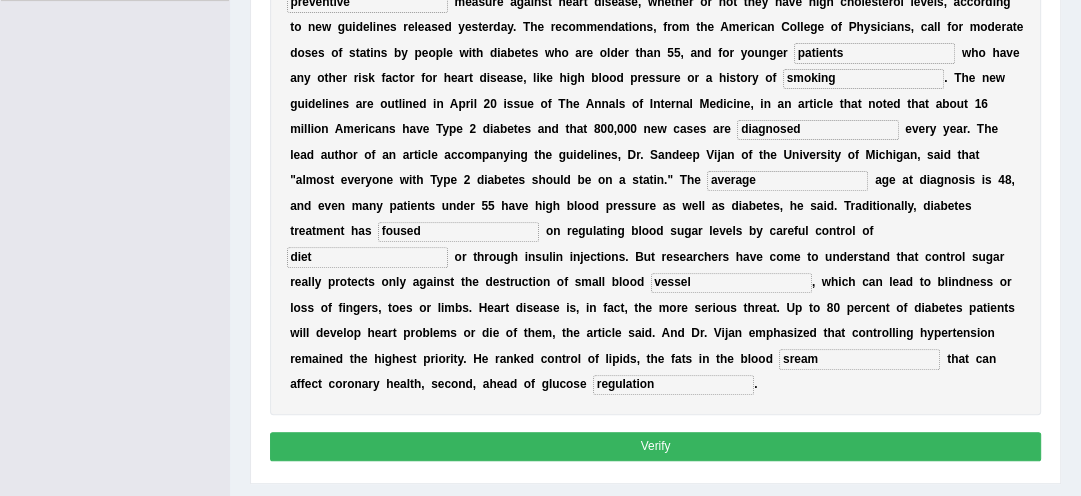 scroll, scrollTop: 512, scrollLeft: 0, axis: vertical 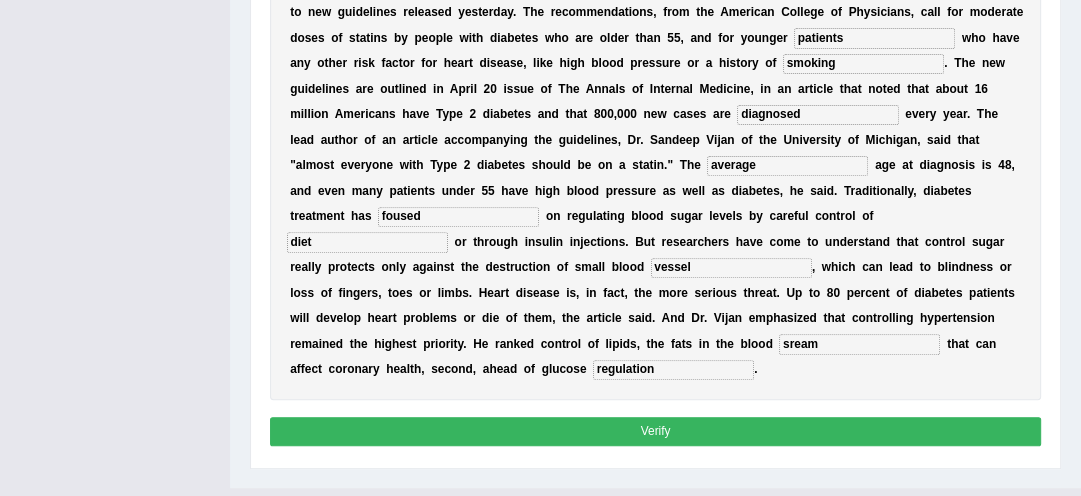 type on "vessel" 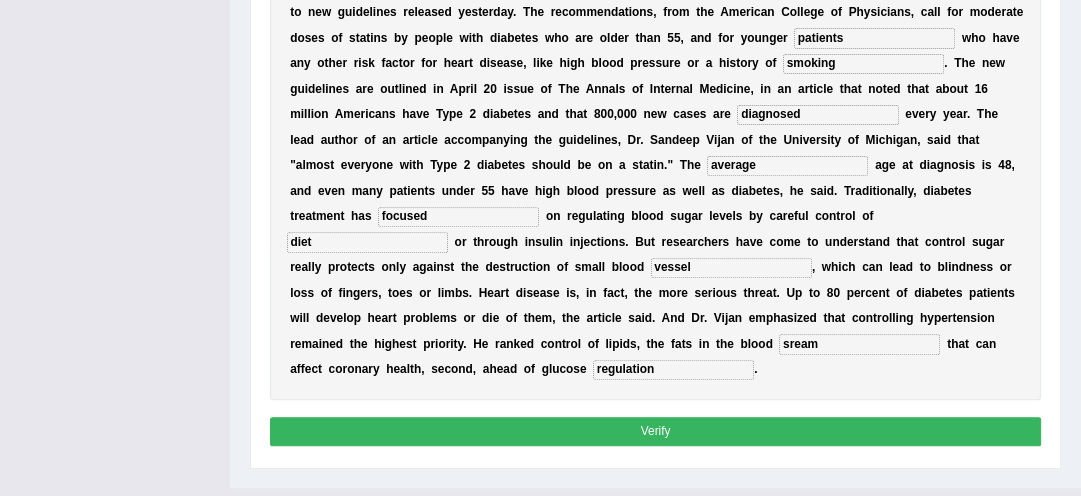 type on "focused" 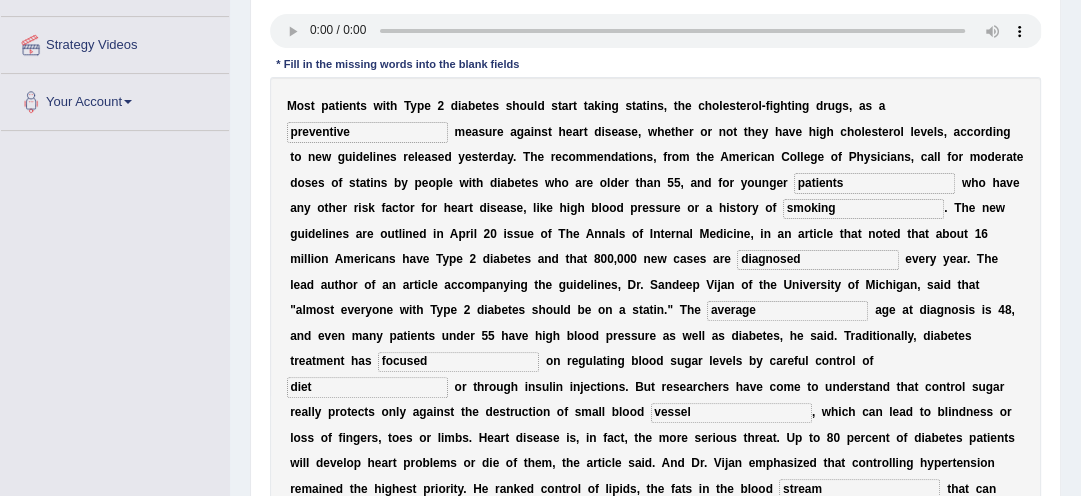 scroll, scrollTop: 352, scrollLeft: 0, axis: vertical 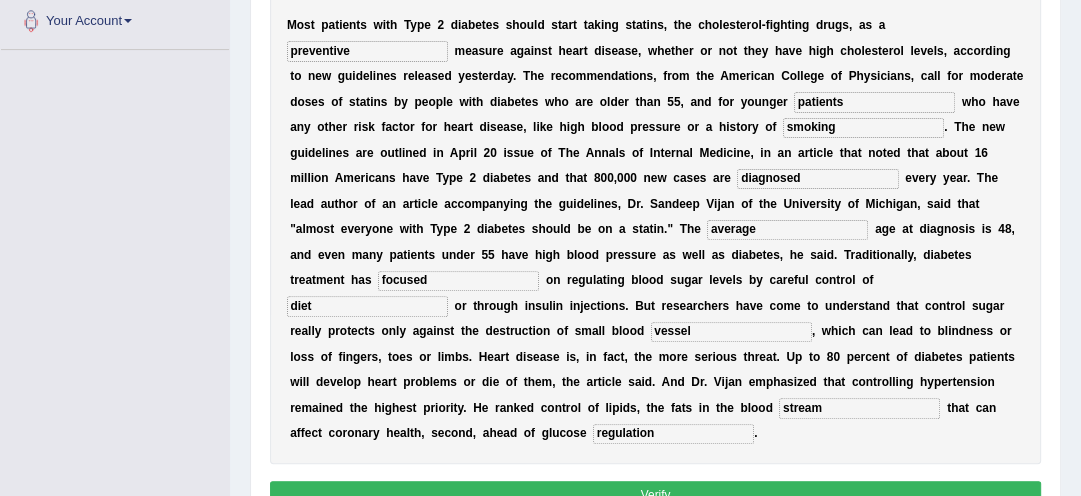 type on "stream" 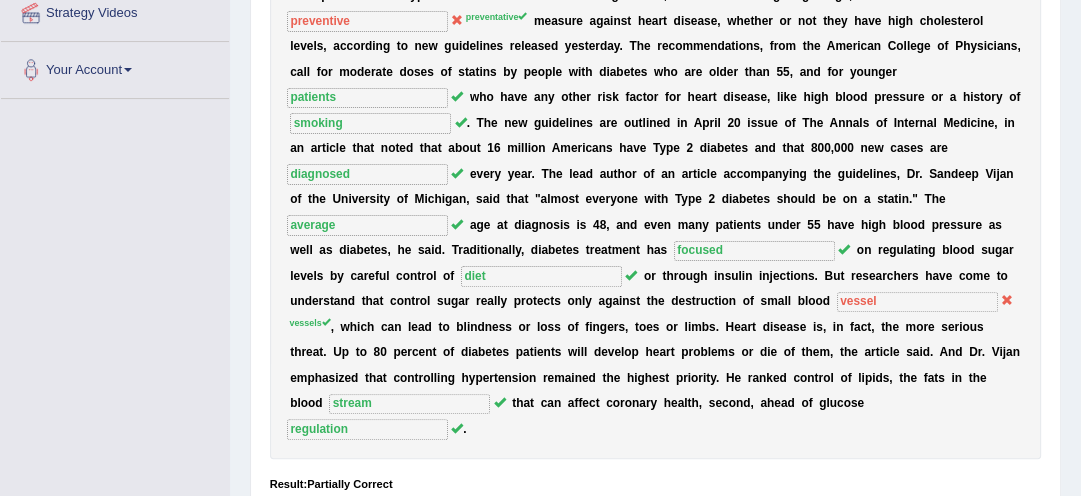 scroll, scrollTop: 384, scrollLeft: 0, axis: vertical 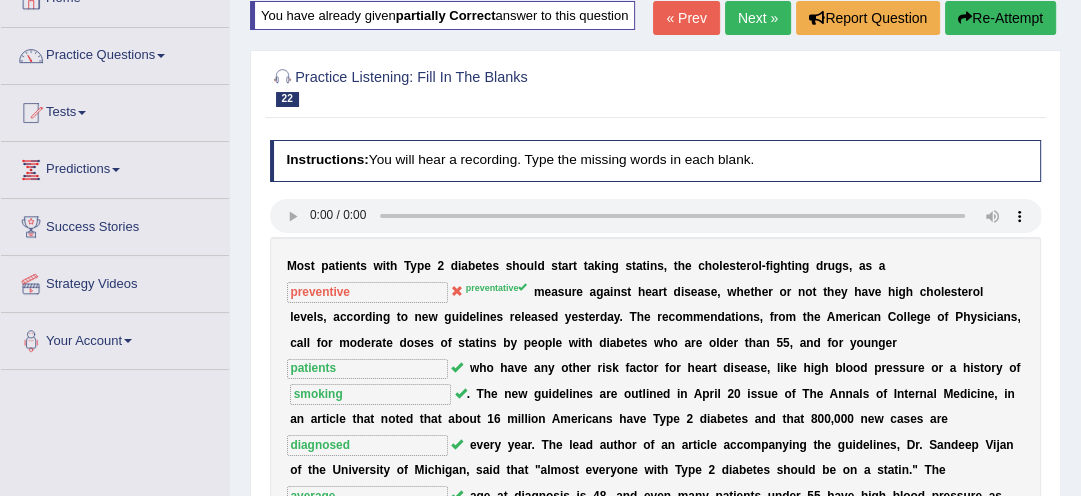 click on "Re-Attempt" at bounding box center (1000, 18) 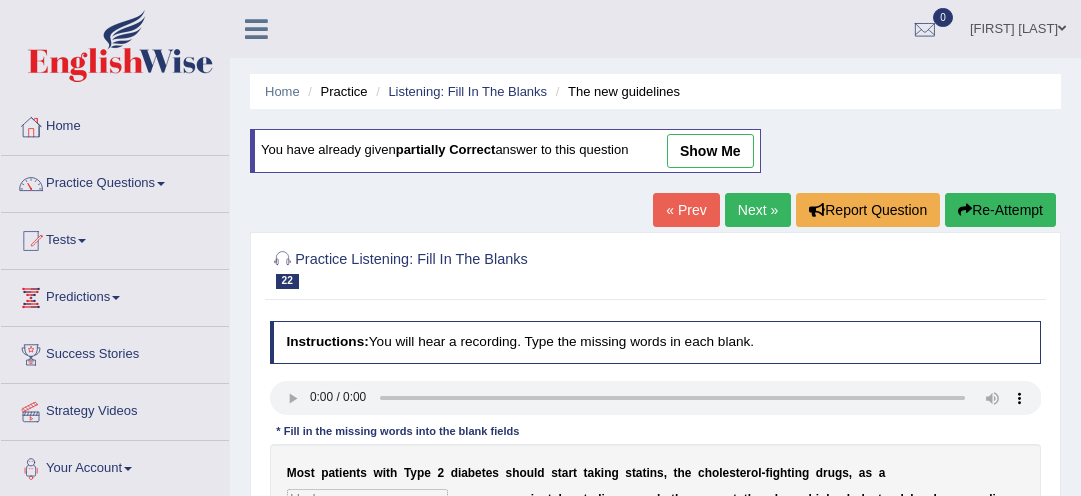 scroll, scrollTop: 128, scrollLeft: 0, axis: vertical 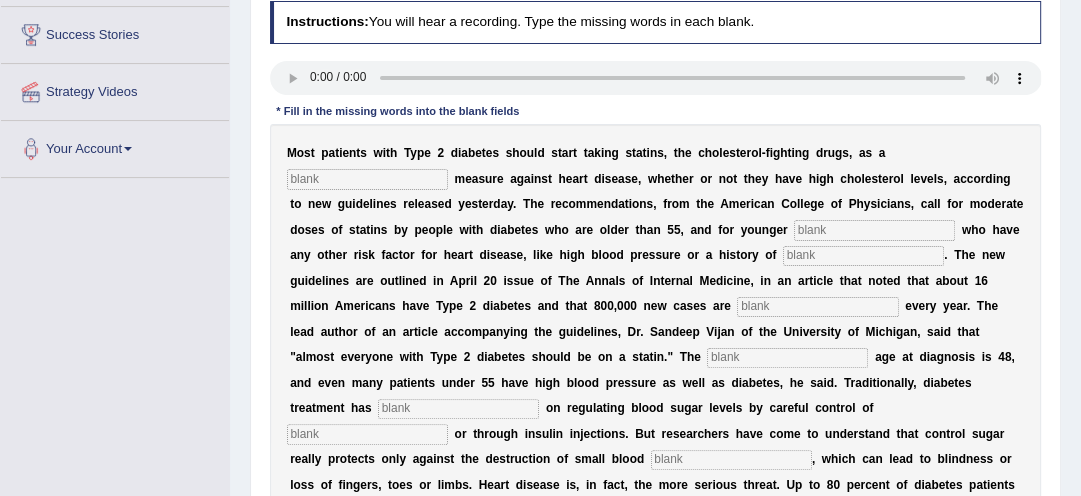 click at bounding box center (367, 179) 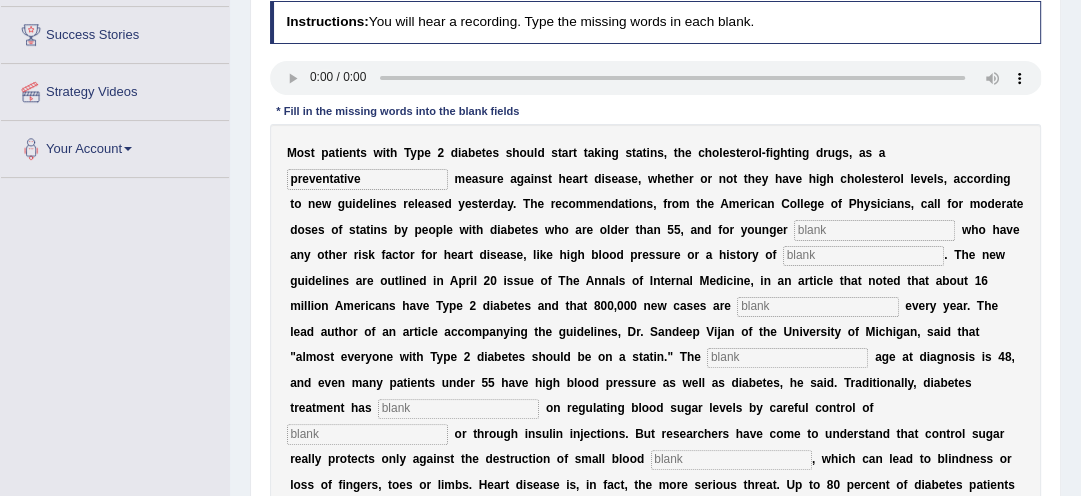 type on "preventative" 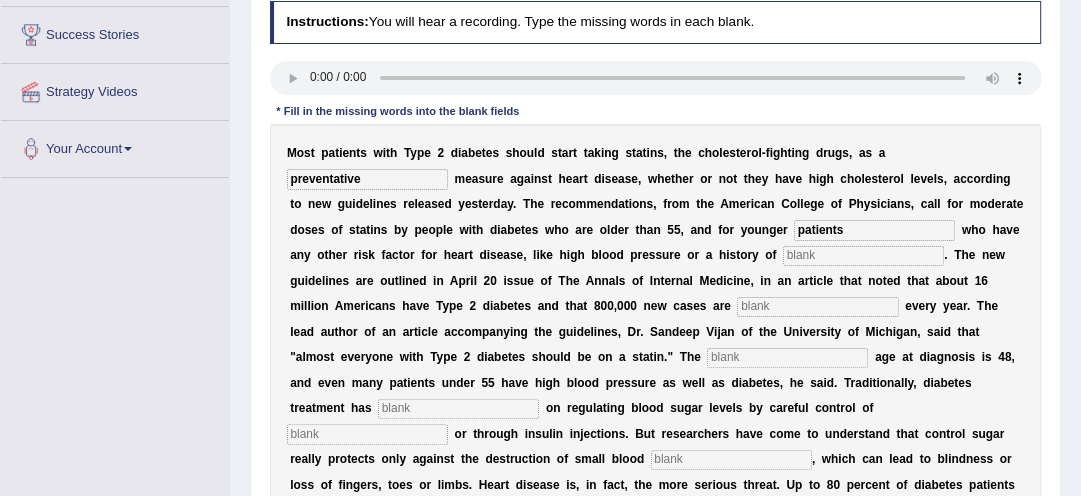 type on "patients" 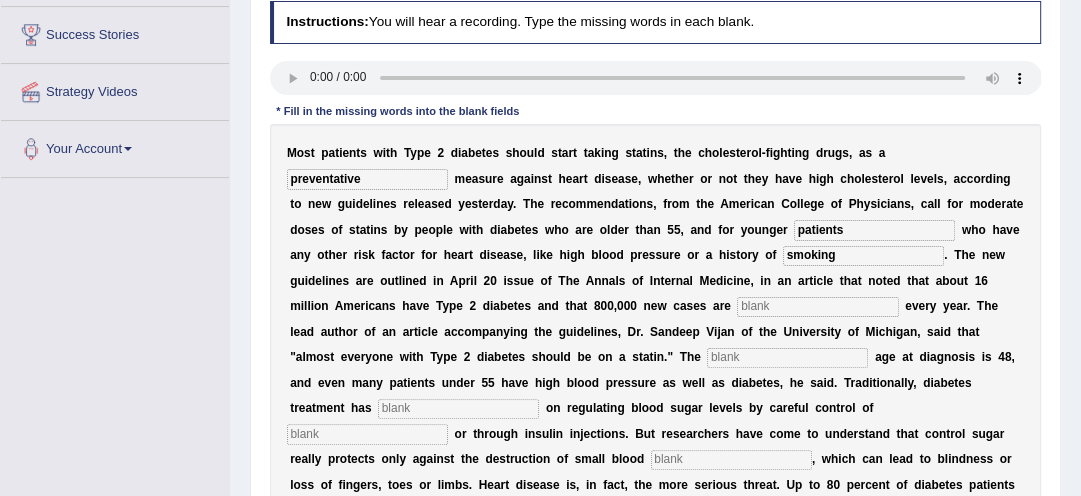 type on "smoking" 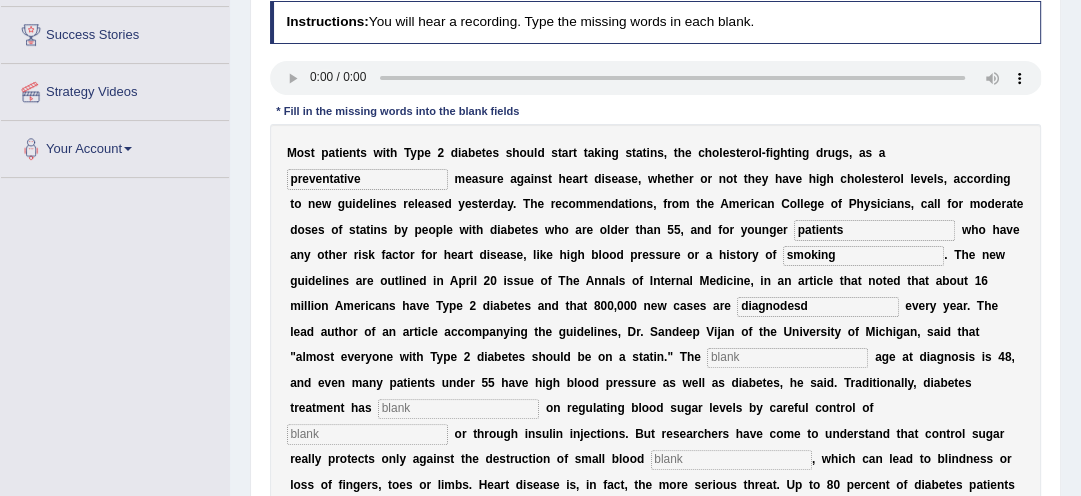 type on "diagnodesd" 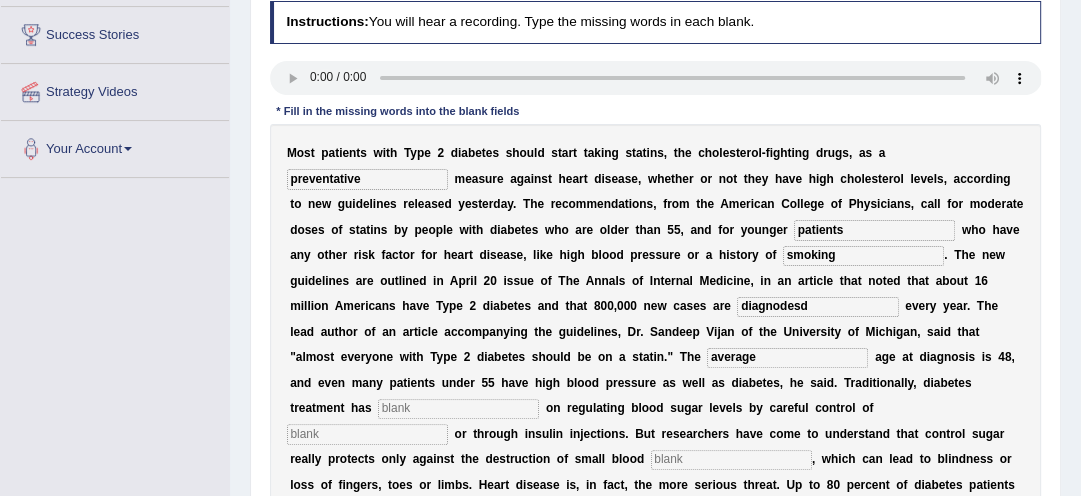 type on "average" 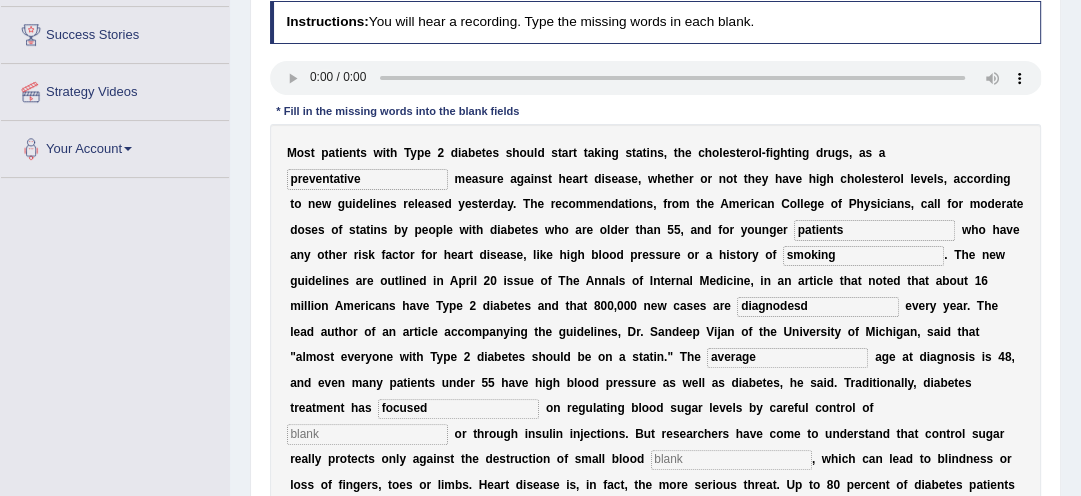 type on "focused" 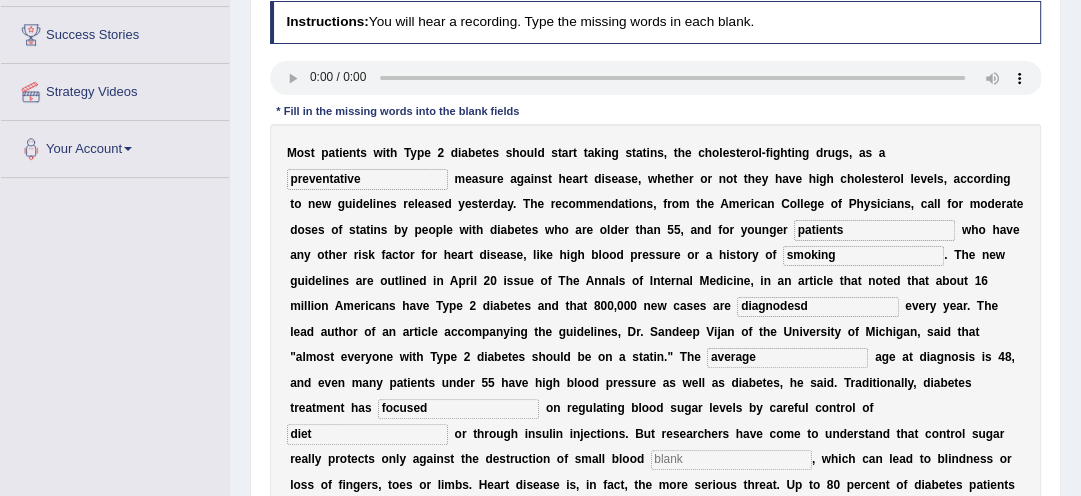 type on "diet" 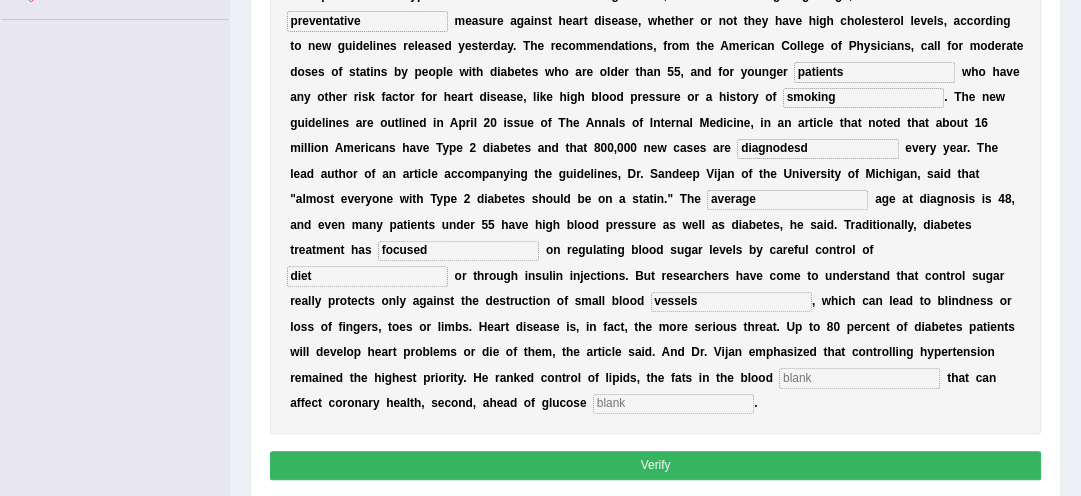 scroll, scrollTop: 480, scrollLeft: 0, axis: vertical 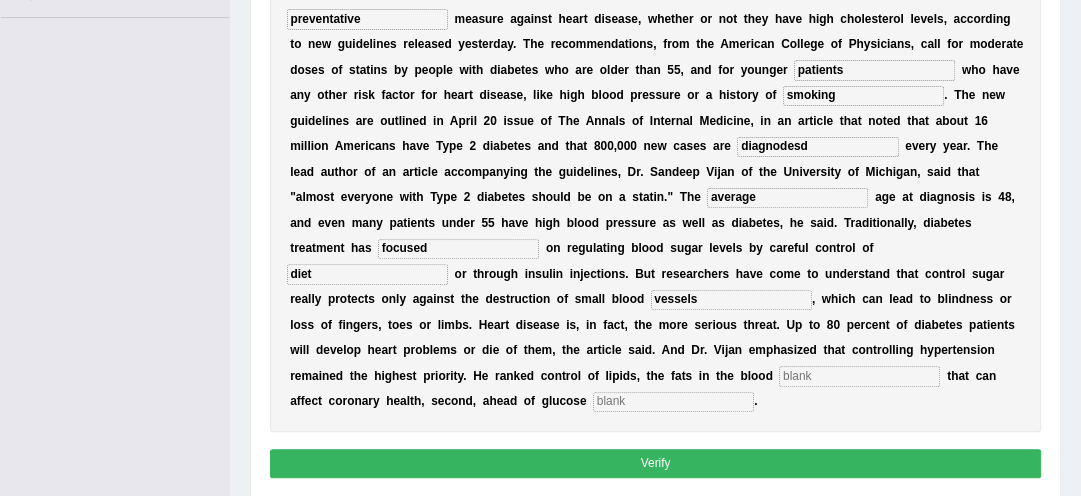 type on "vessels" 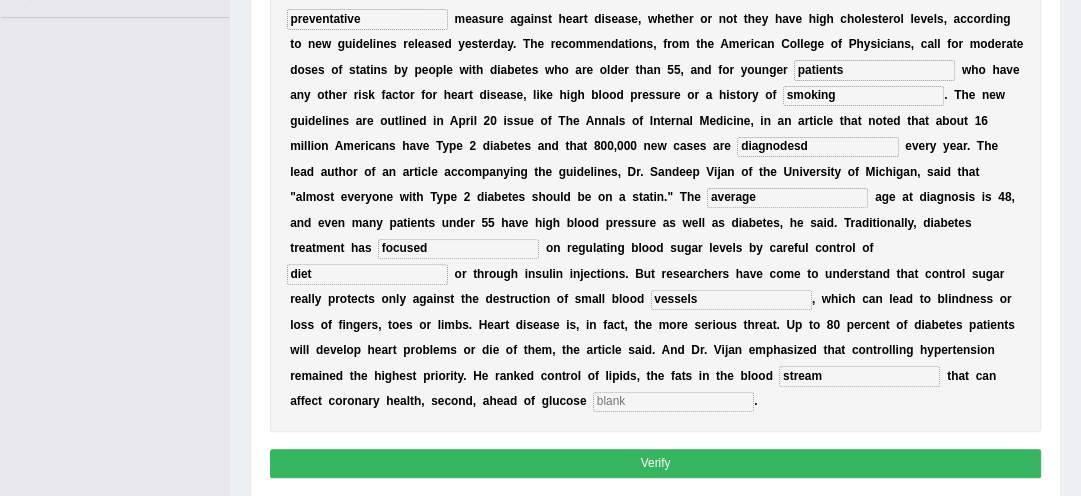 type on "stream" 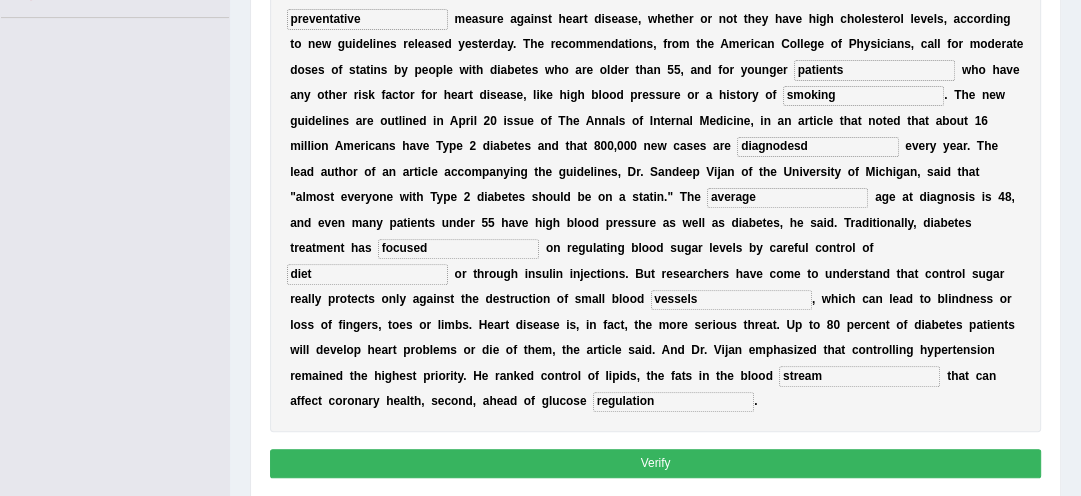 type on "regulation" 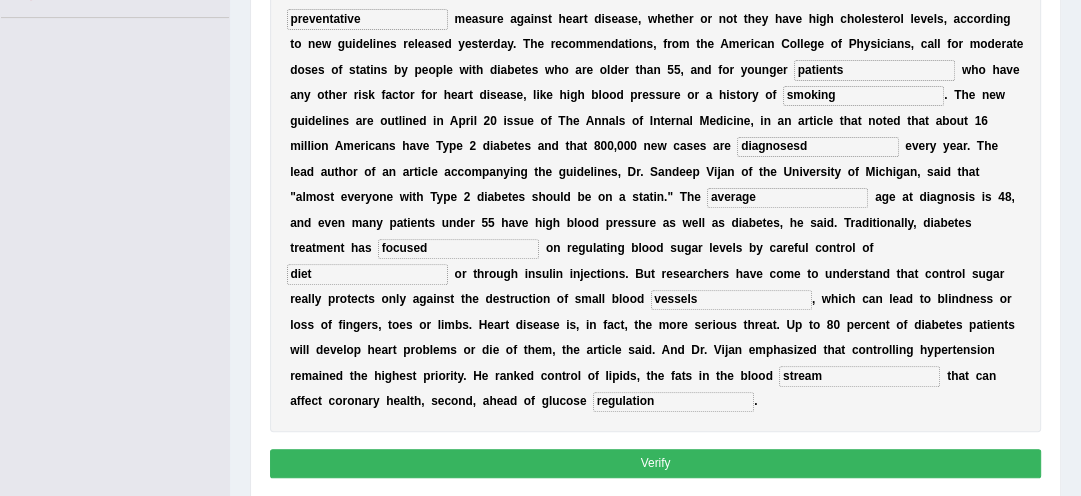 click on "diagnosesd" at bounding box center [817, 147] 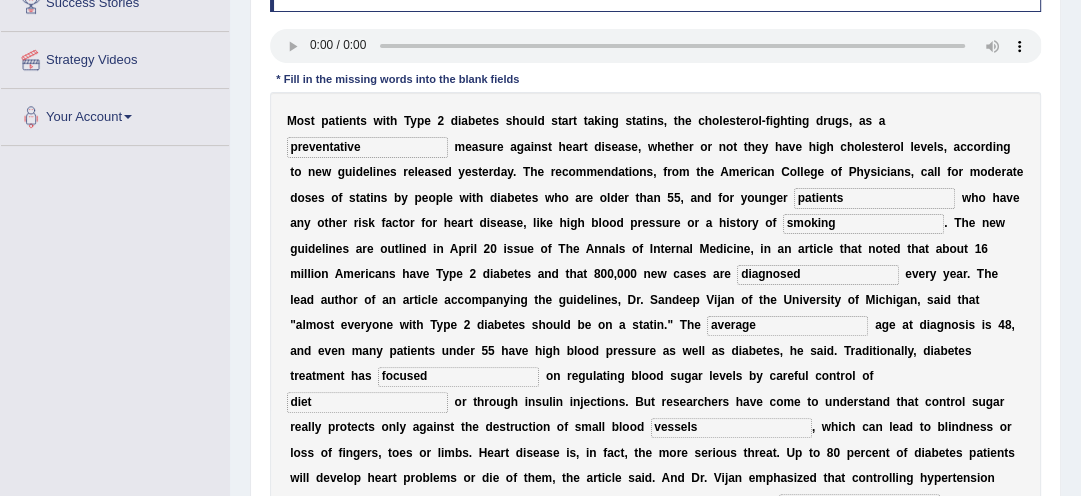 scroll, scrollTop: 352, scrollLeft: 0, axis: vertical 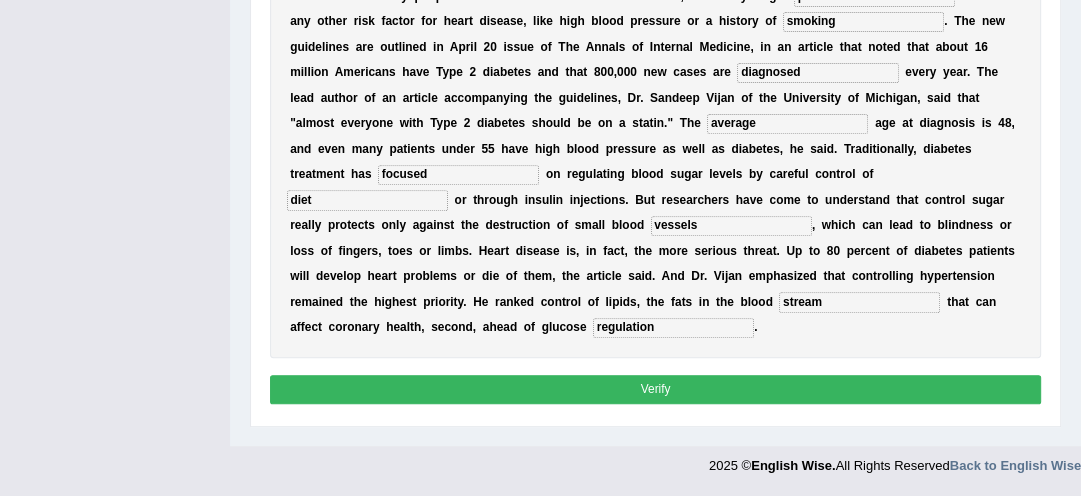 type on "diagnosed" 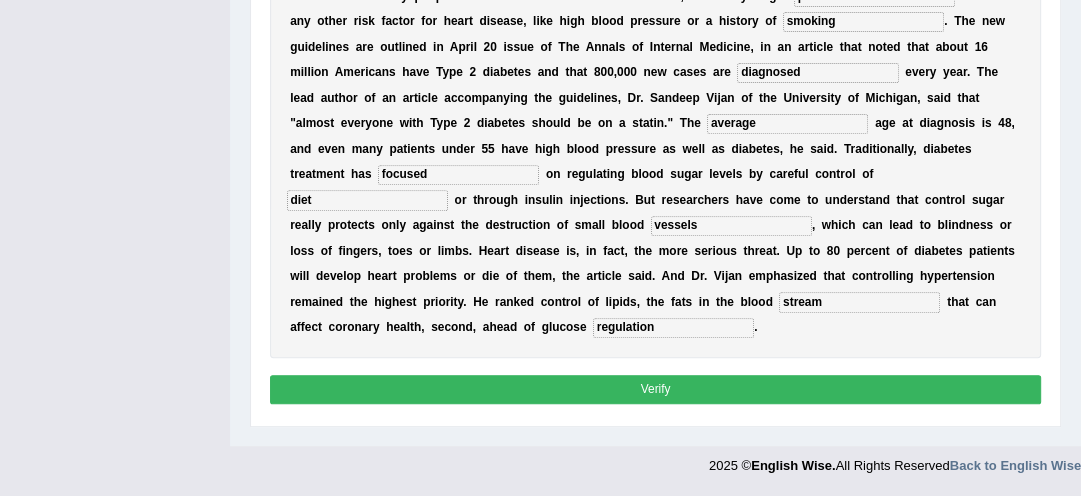 click on "Verify" at bounding box center (656, 389) 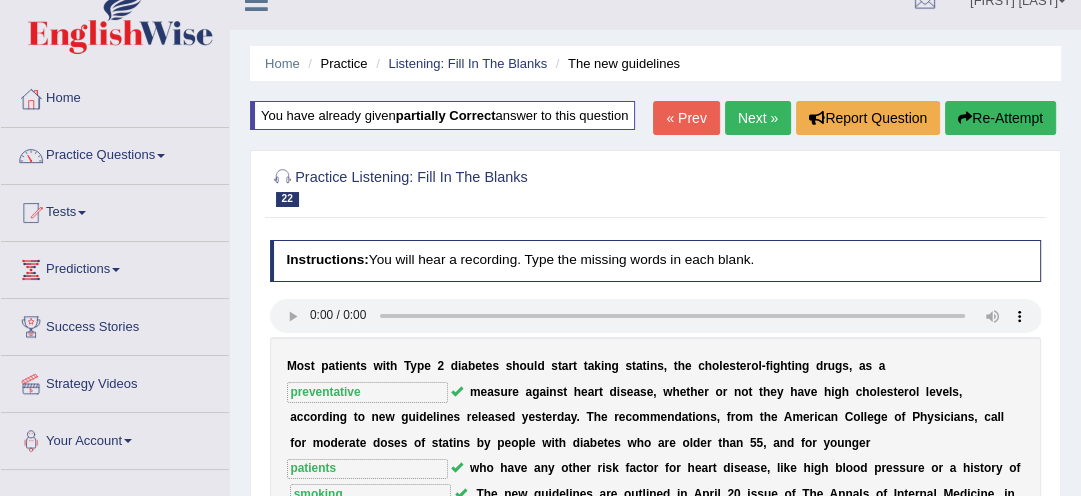 scroll, scrollTop: 6, scrollLeft: 0, axis: vertical 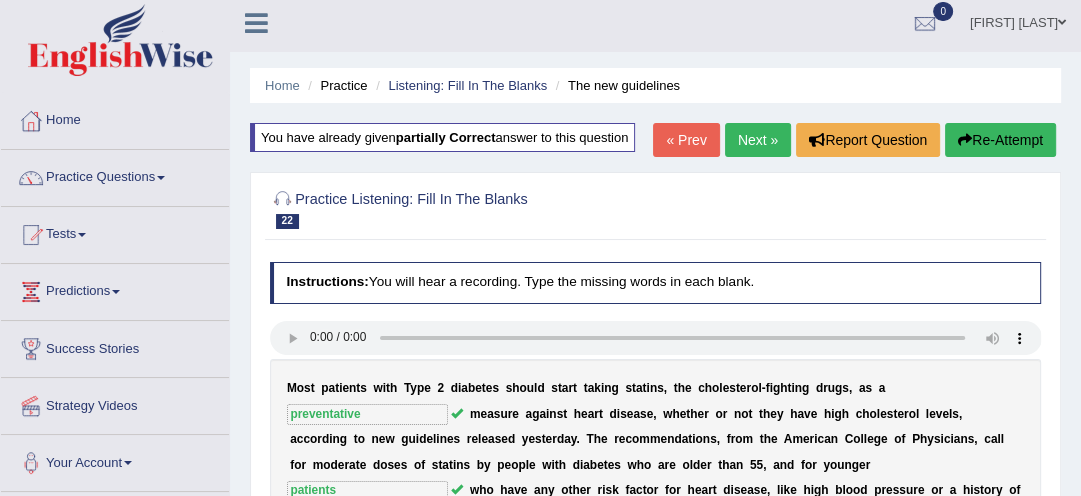 click on "Next »" at bounding box center (758, 140) 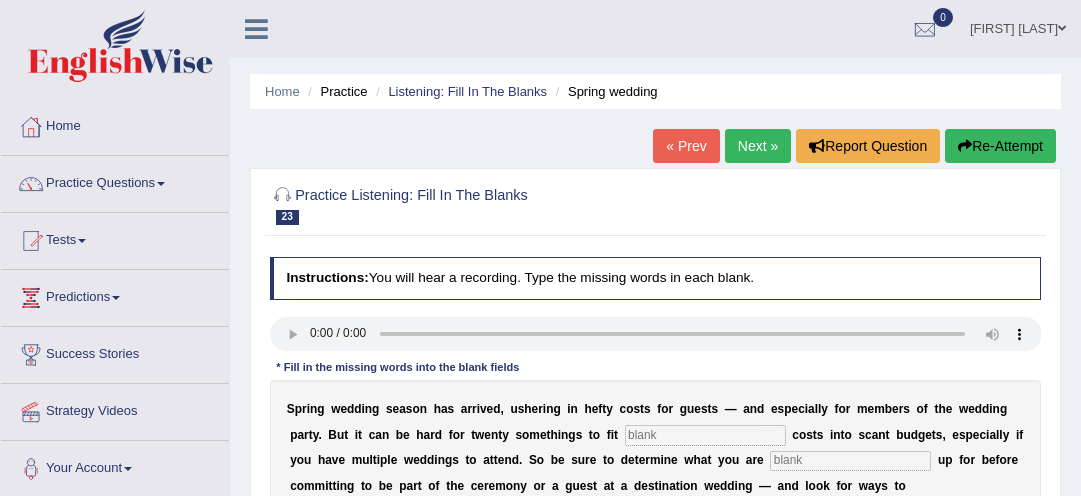 scroll, scrollTop: 0, scrollLeft: 0, axis: both 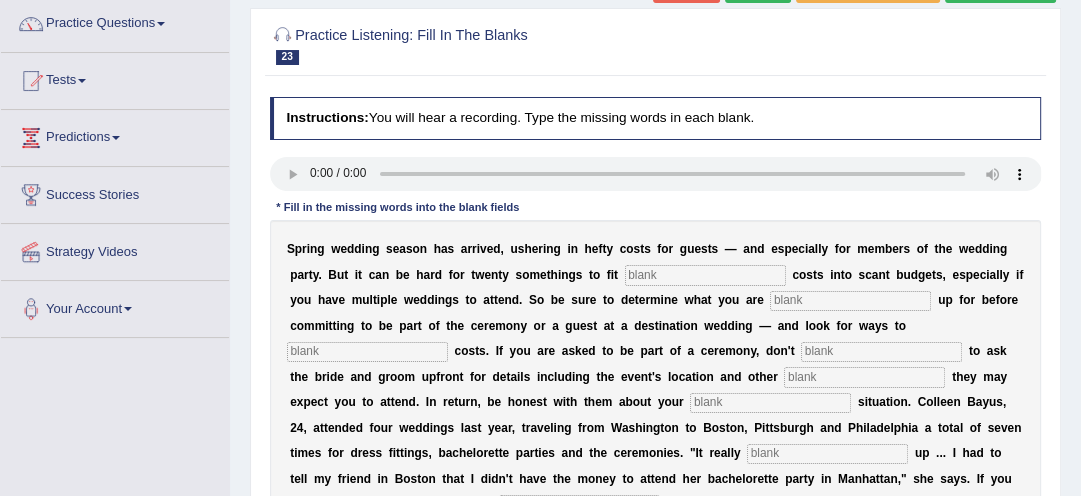 click at bounding box center [705, 275] 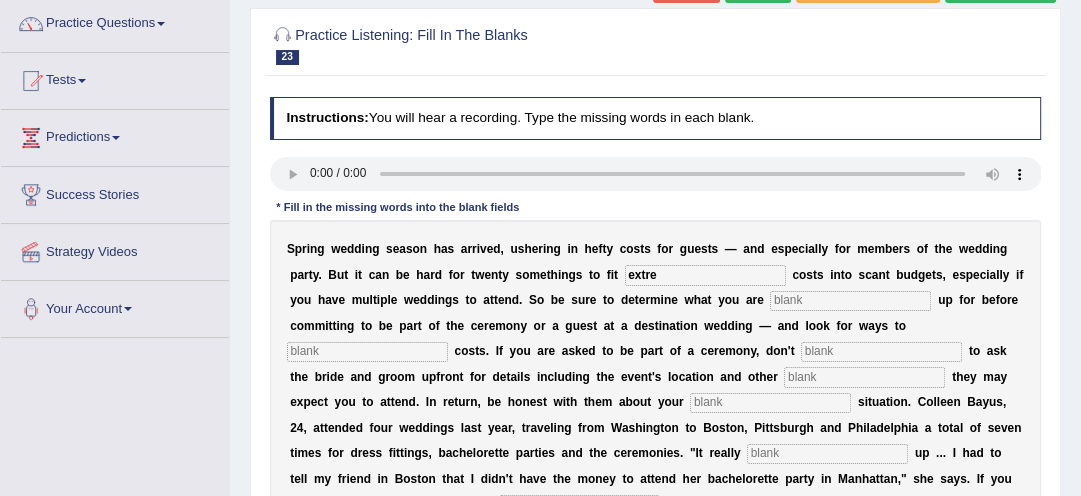 type on "extre" 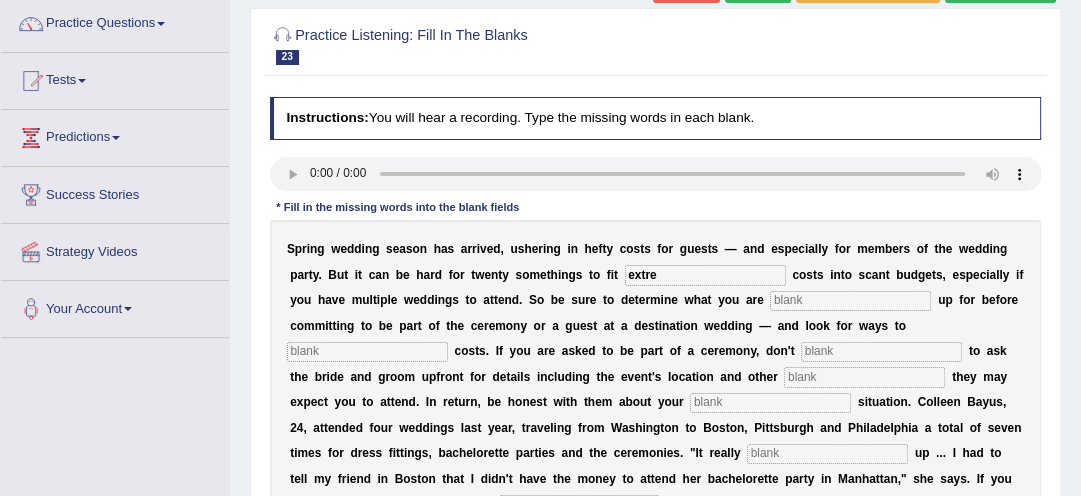 click at bounding box center (850, 301) 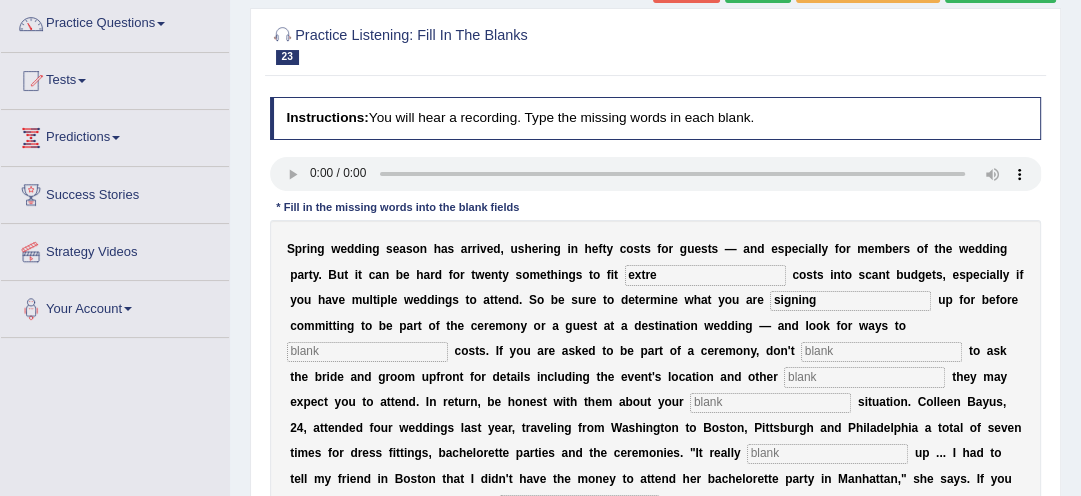 type on "signing" 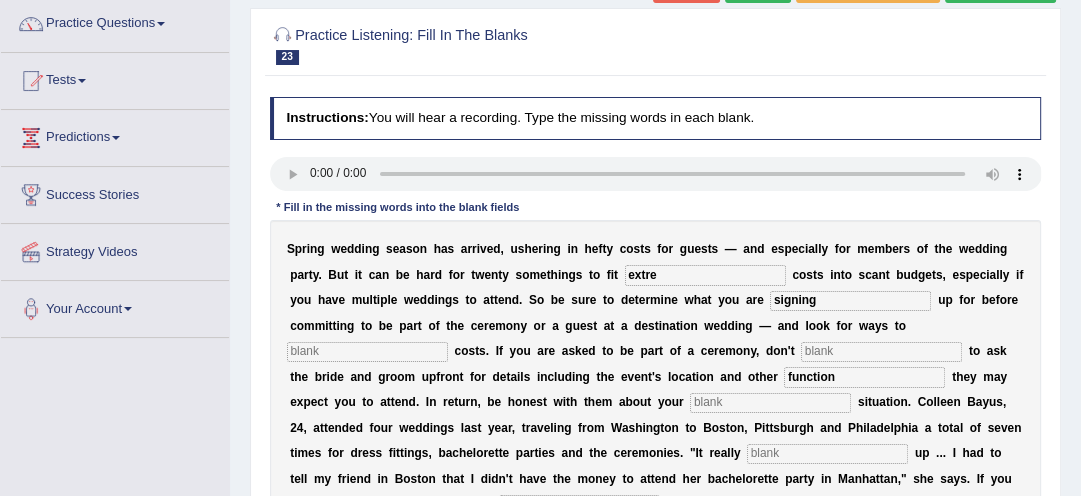 type on "function" 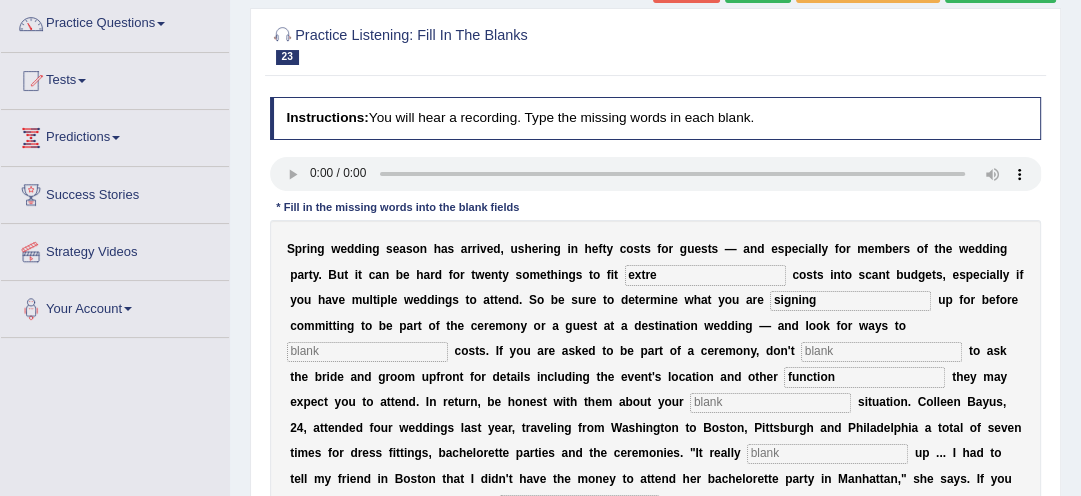 click at bounding box center [770, 403] 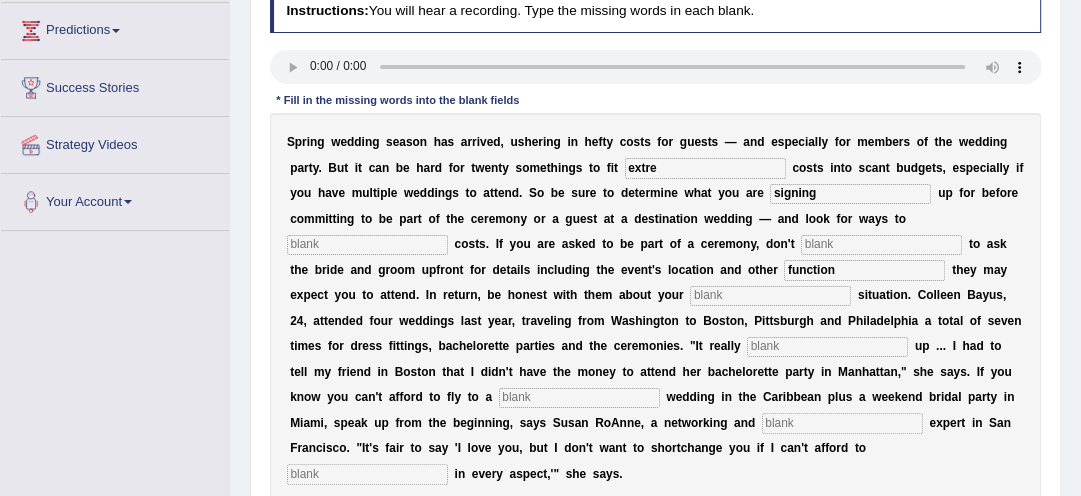 scroll, scrollTop: 288, scrollLeft: 0, axis: vertical 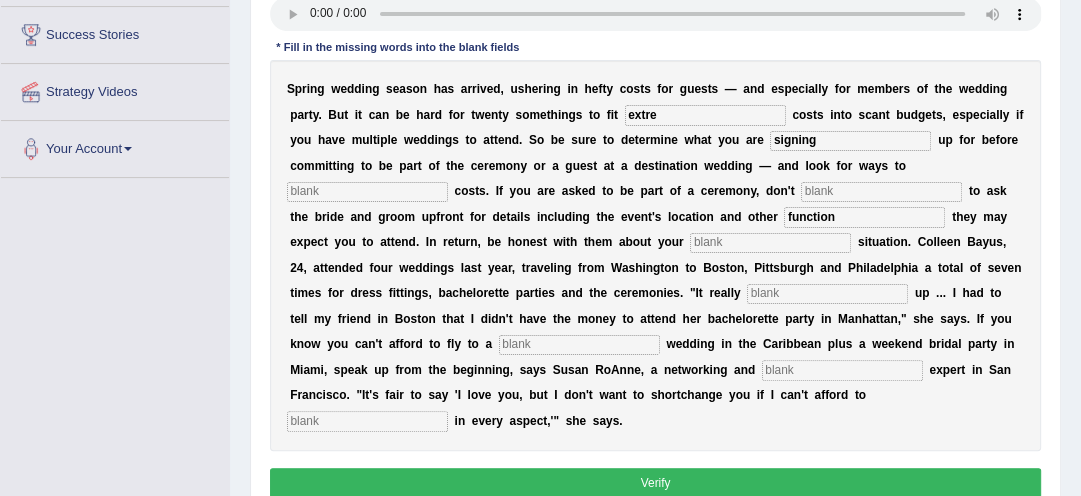 click at bounding box center (579, 345) 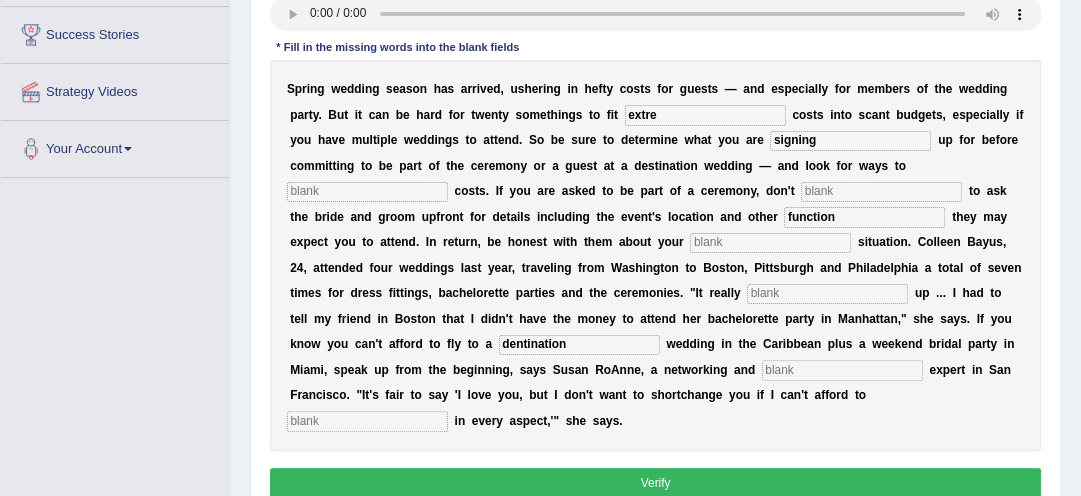 type on "dentination" 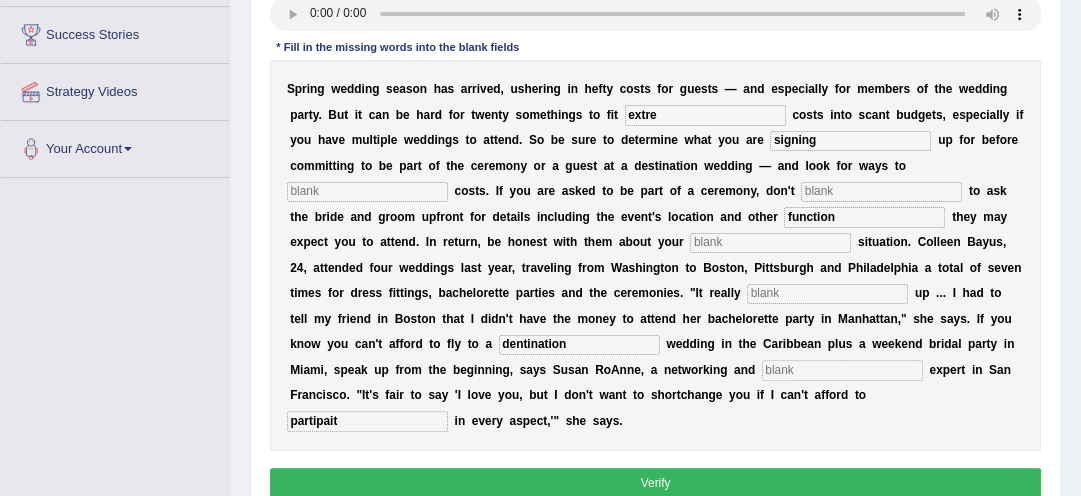 type on "partipait" 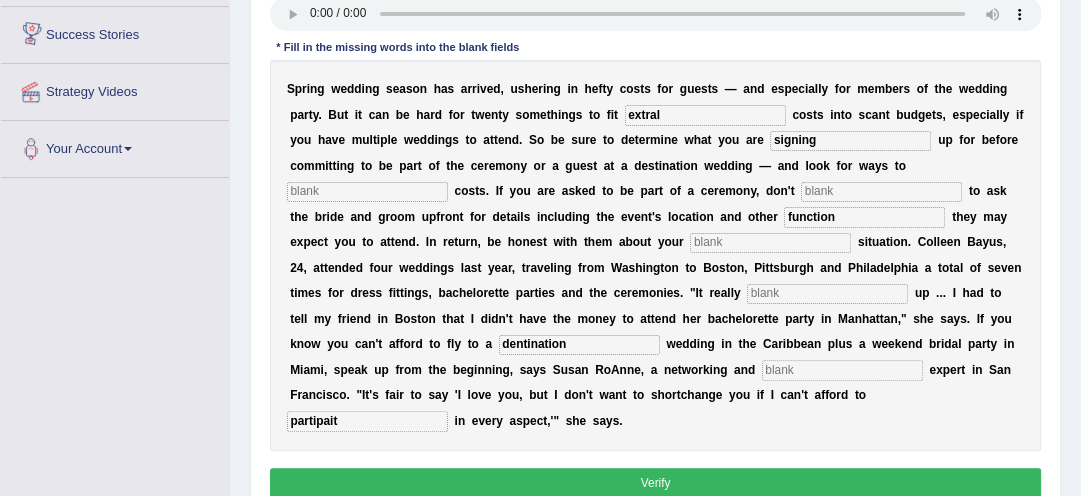 type on "extral" 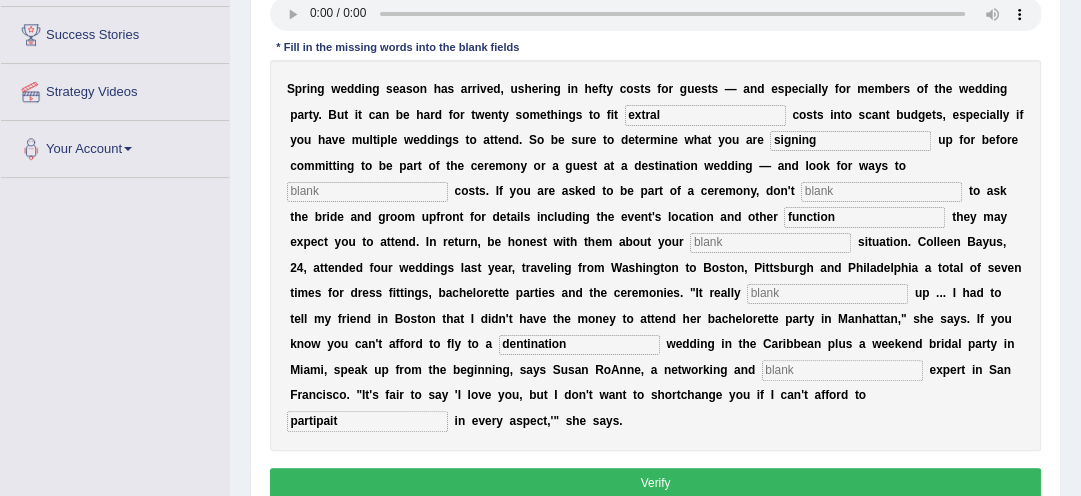 click at bounding box center [367, 192] 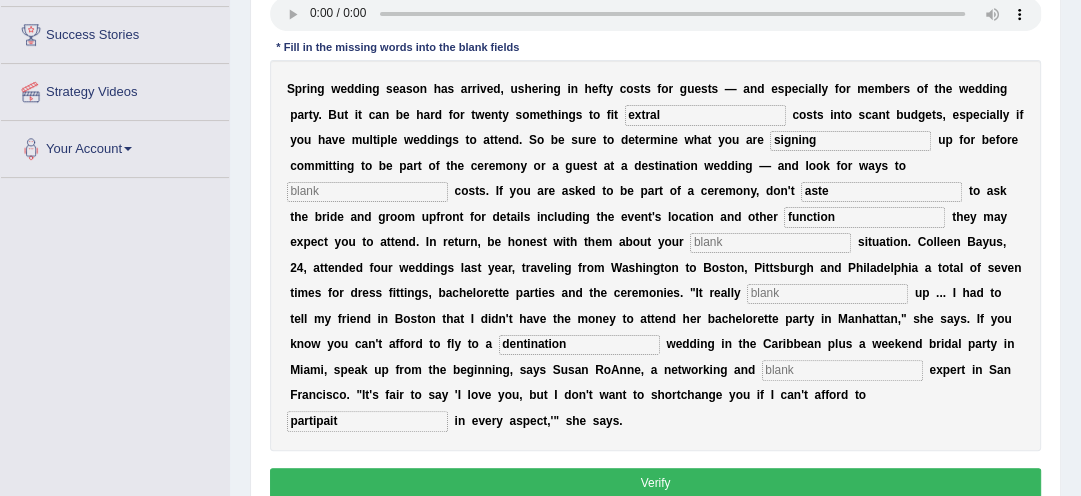 type on "aste" 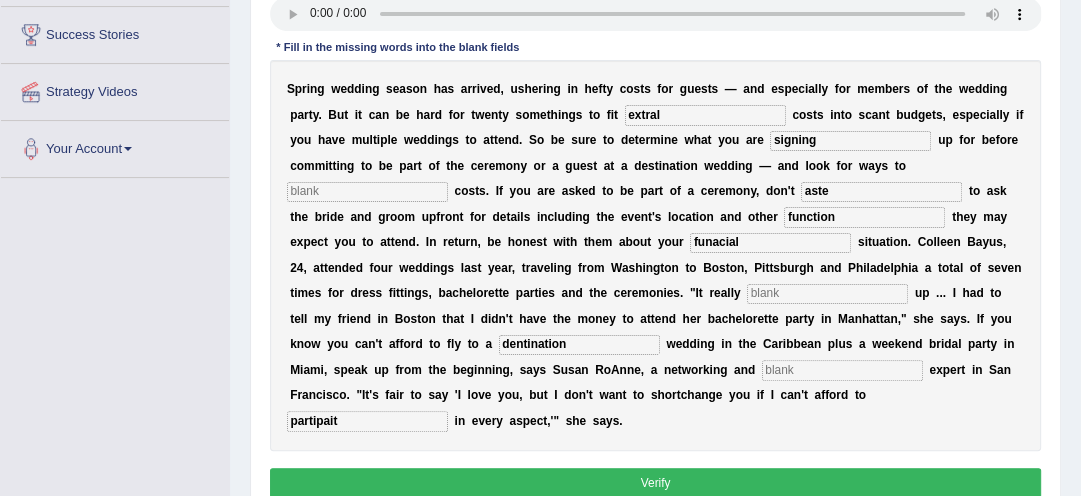 type on "funacial" 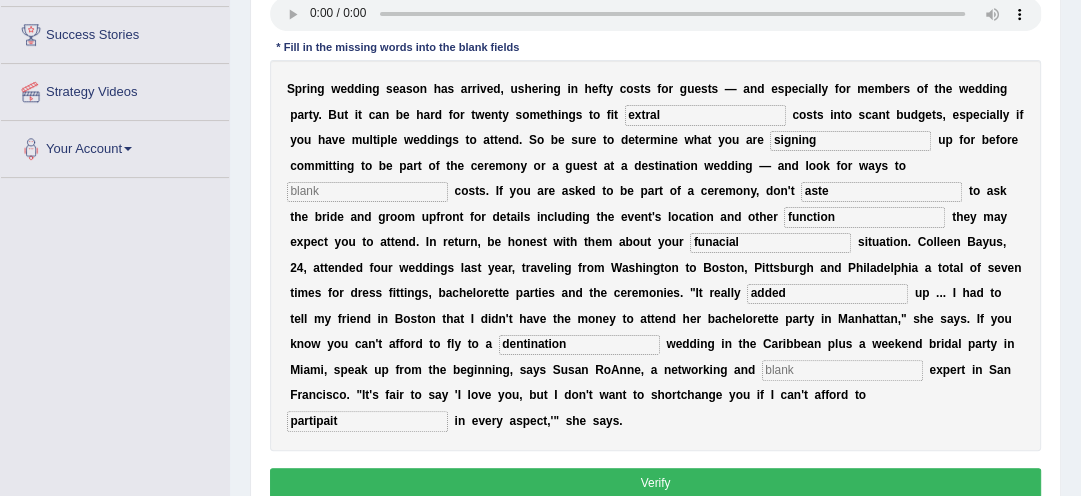 type on "added" 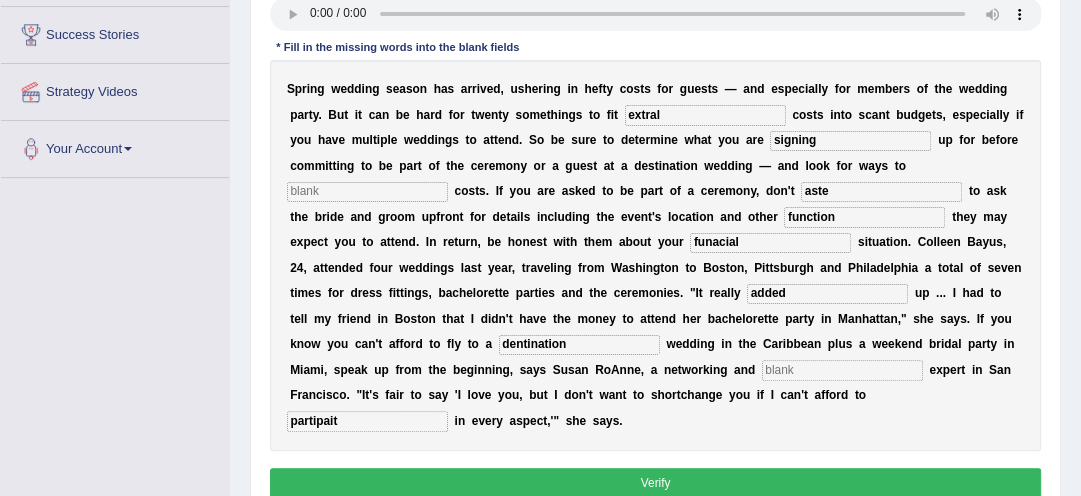 click at bounding box center [842, 370] 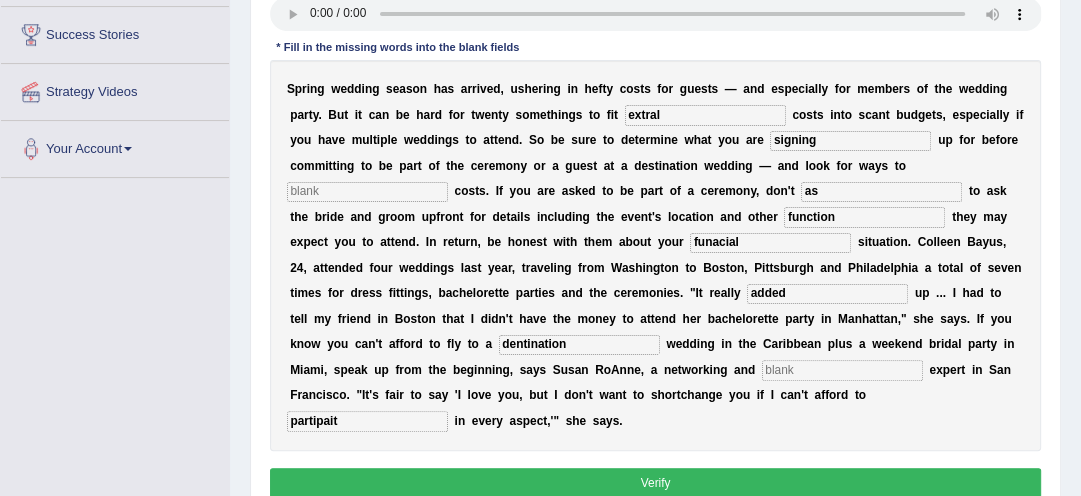 type on "a" 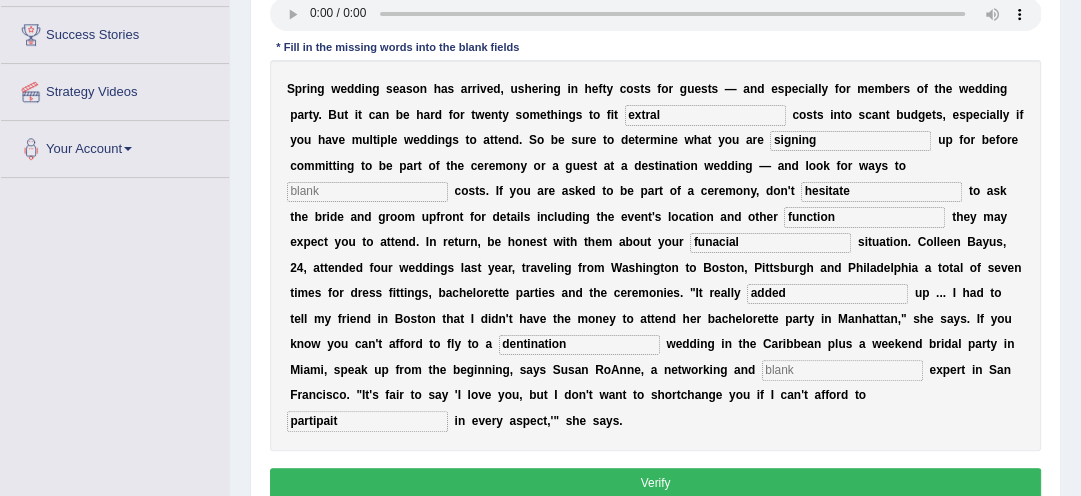 type on "hesitate" 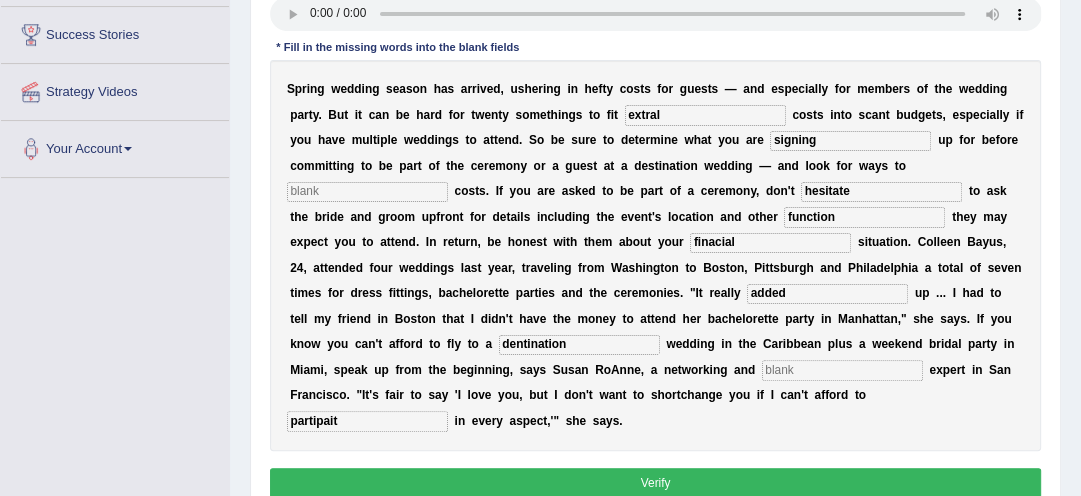 click on "finacial" at bounding box center [770, 243] 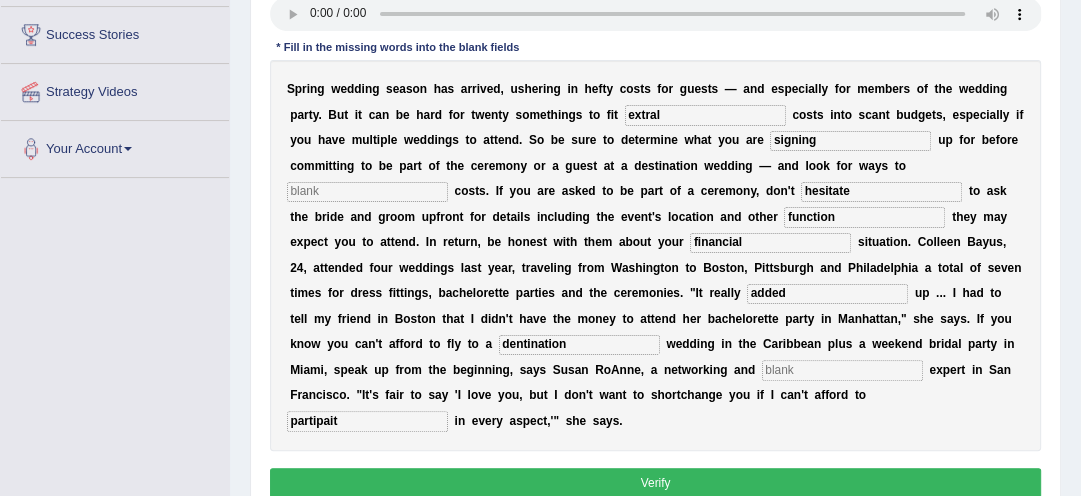 type on "financial" 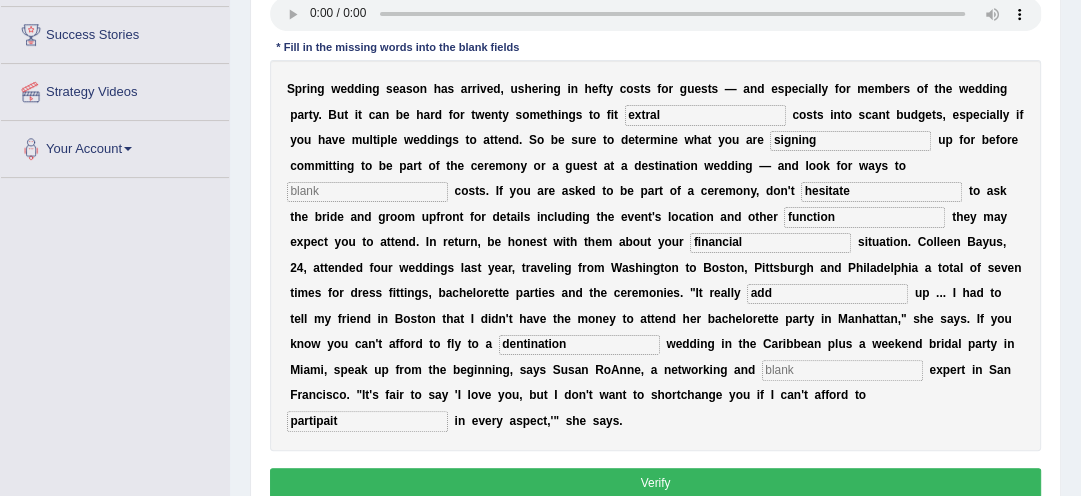 type on "add" 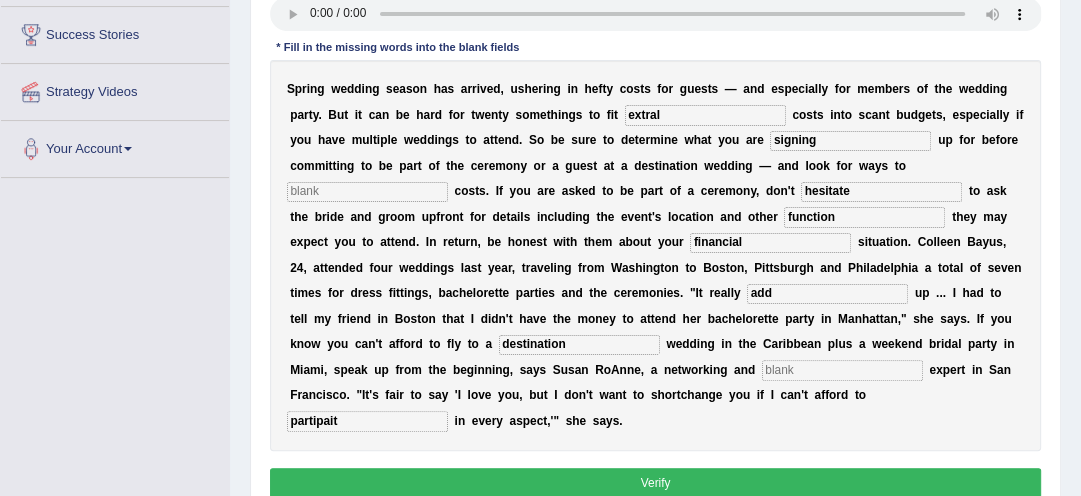 type on "destination" 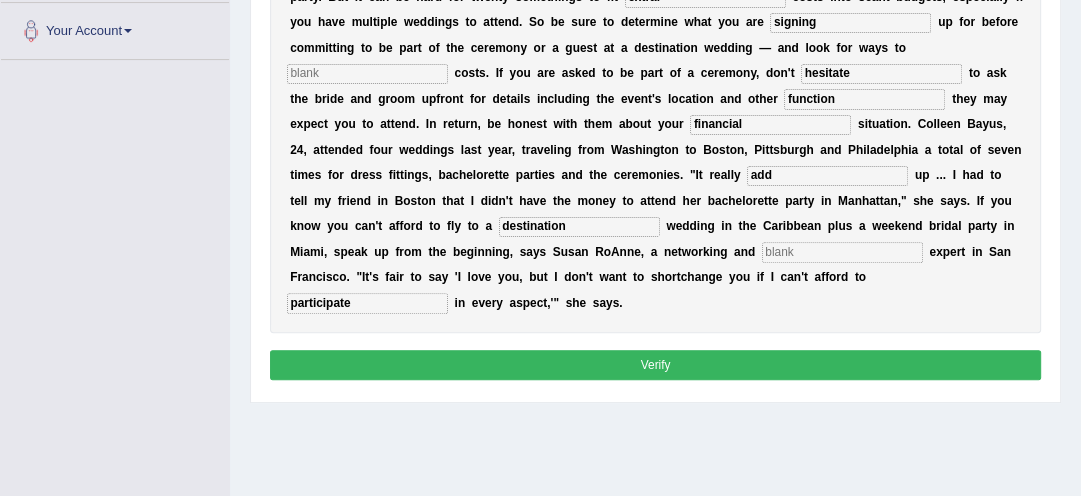 scroll, scrollTop: 448, scrollLeft: 0, axis: vertical 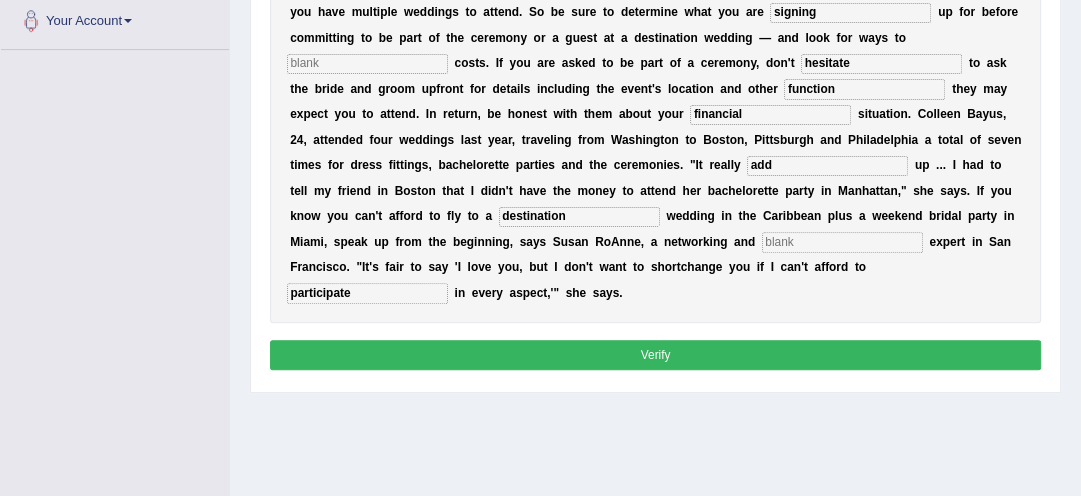 type on "participate" 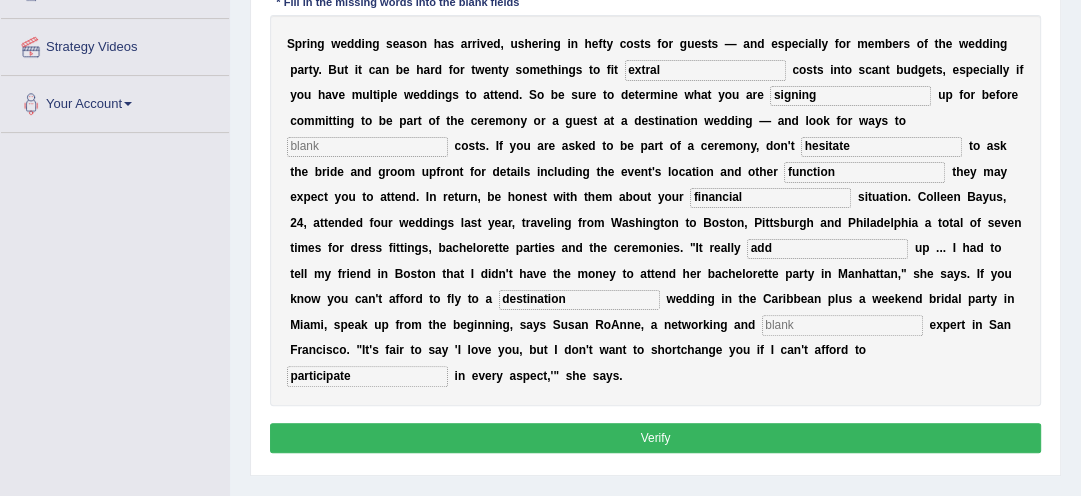scroll, scrollTop: 352, scrollLeft: 0, axis: vertical 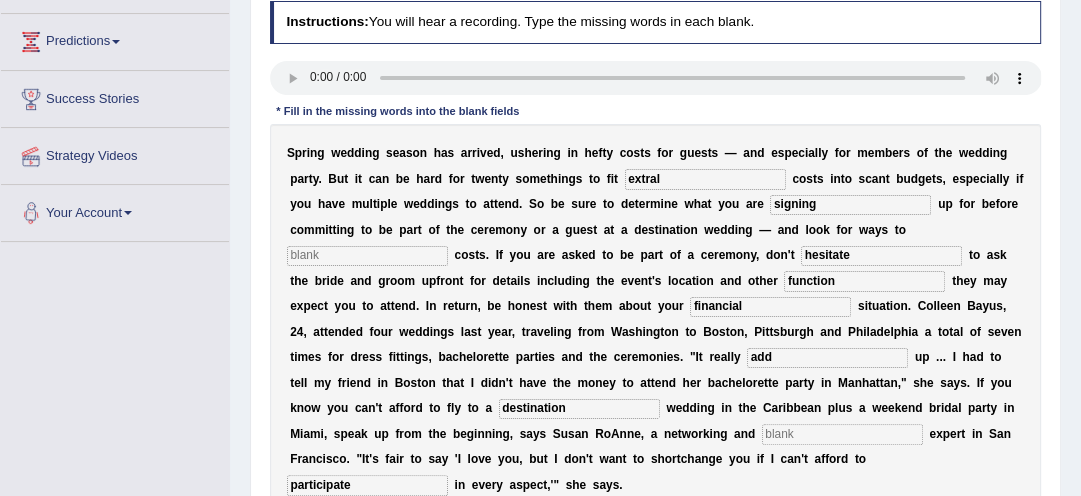 click at bounding box center (367, 256) 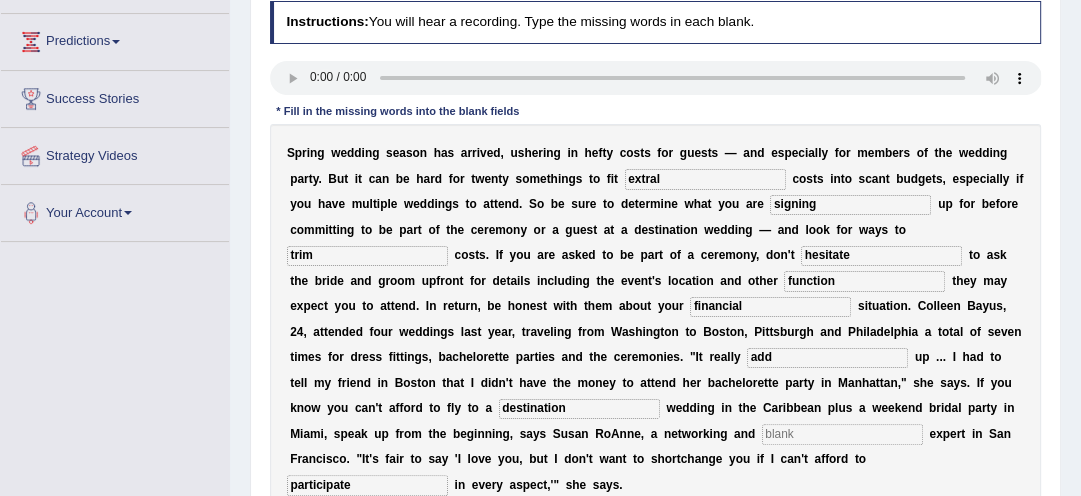 click at bounding box center [842, 434] 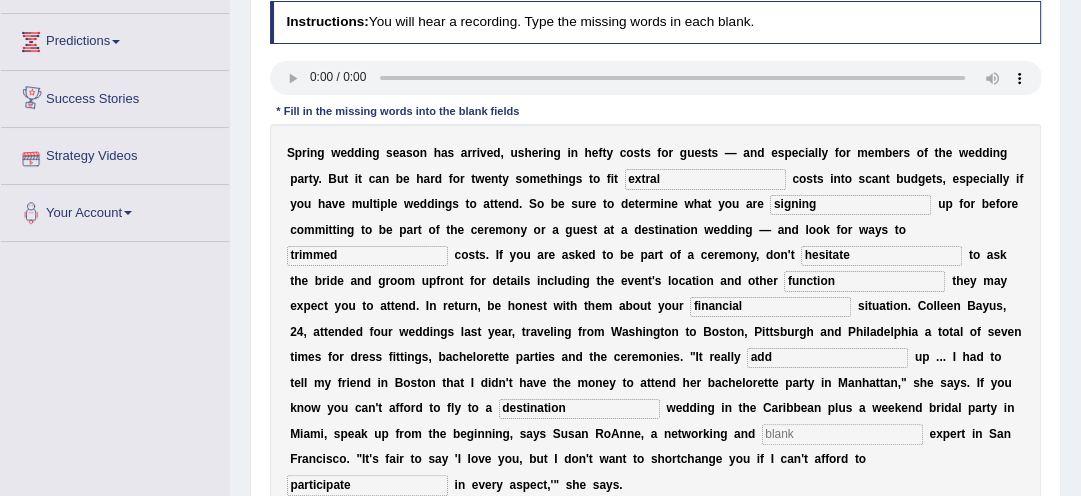 type on "trimmed" 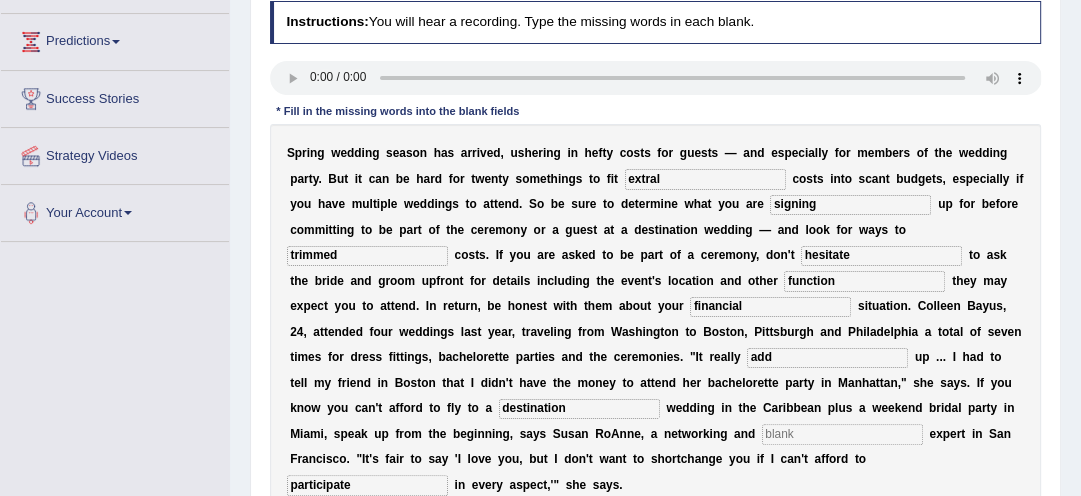 type 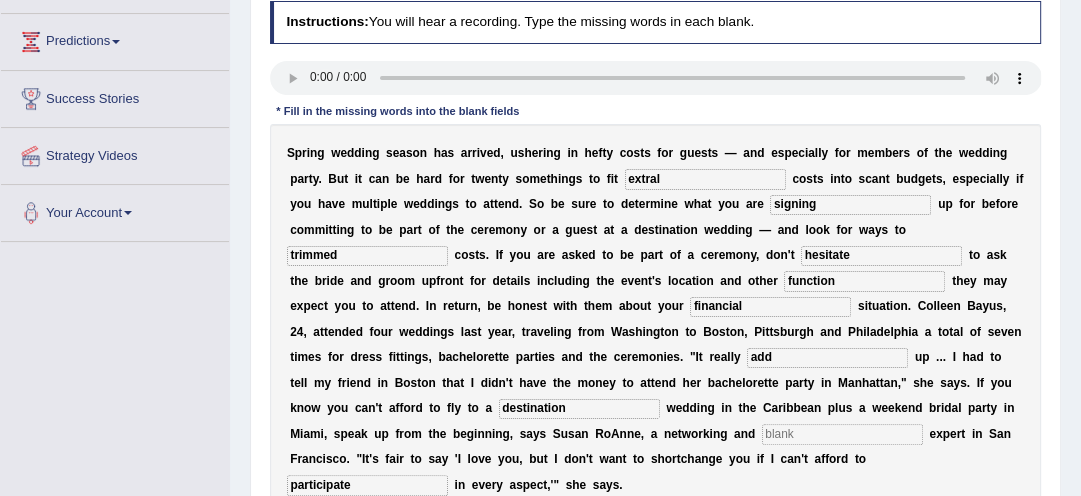 click at bounding box center (842, 434) 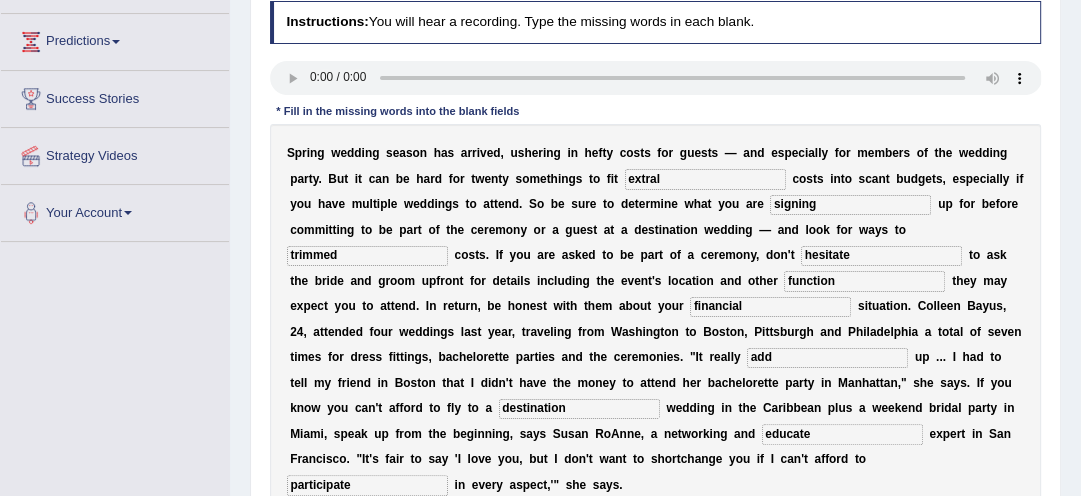 type on "educate" 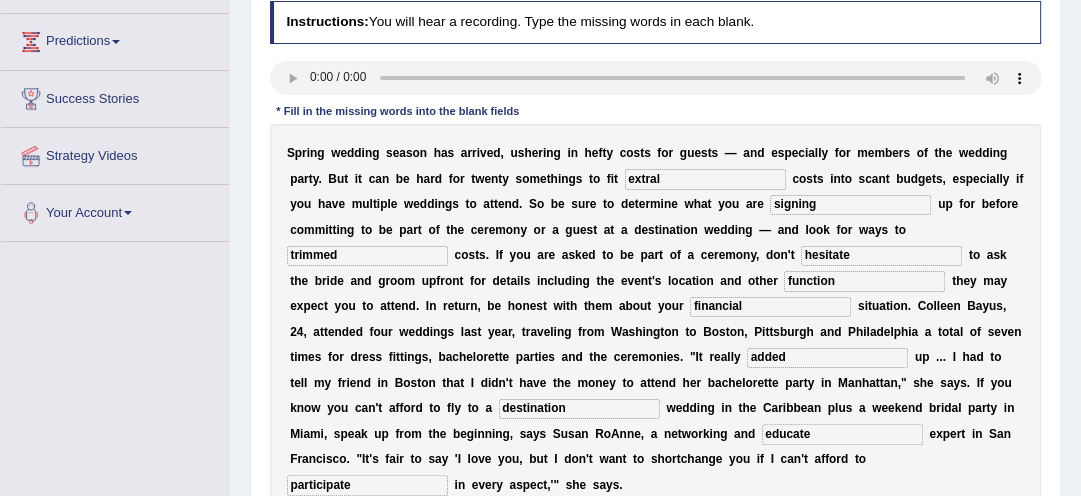 scroll, scrollTop: 554, scrollLeft: 0, axis: vertical 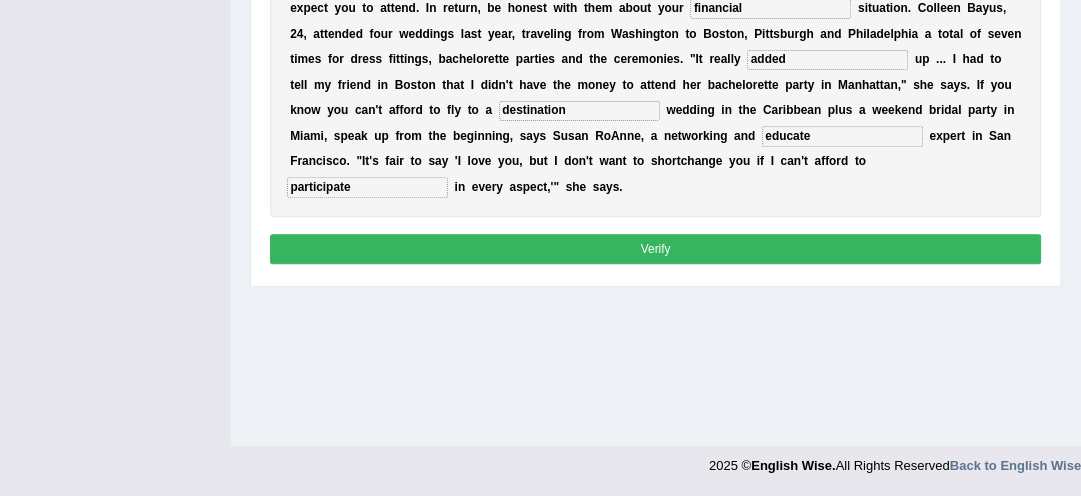 type on "added" 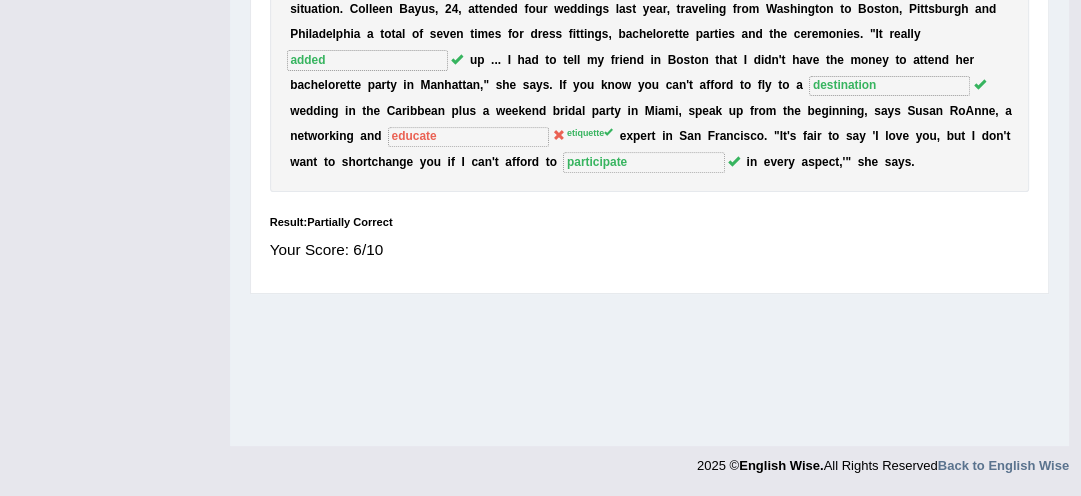 scroll, scrollTop: 529, scrollLeft: 0, axis: vertical 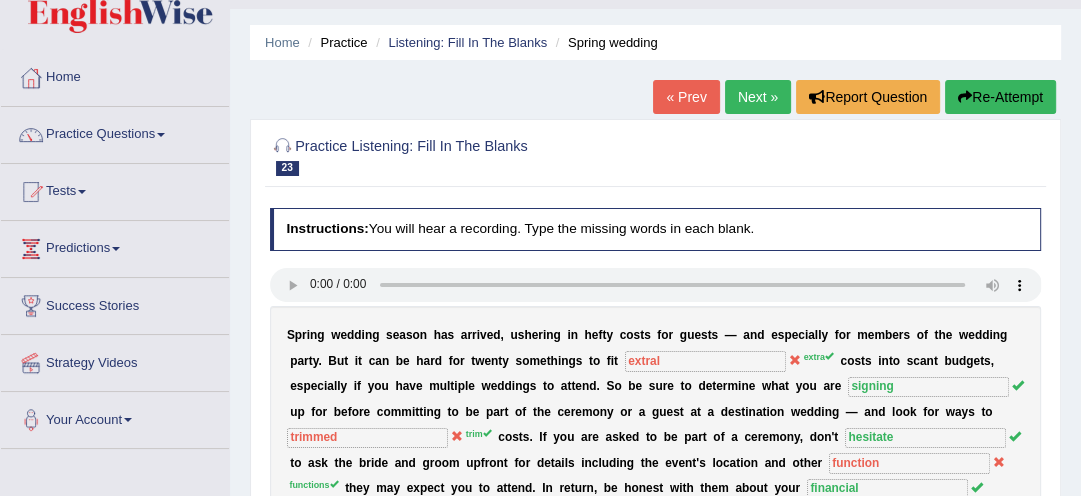 click on "Re-Attempt" at bounding box center [1000, 97] 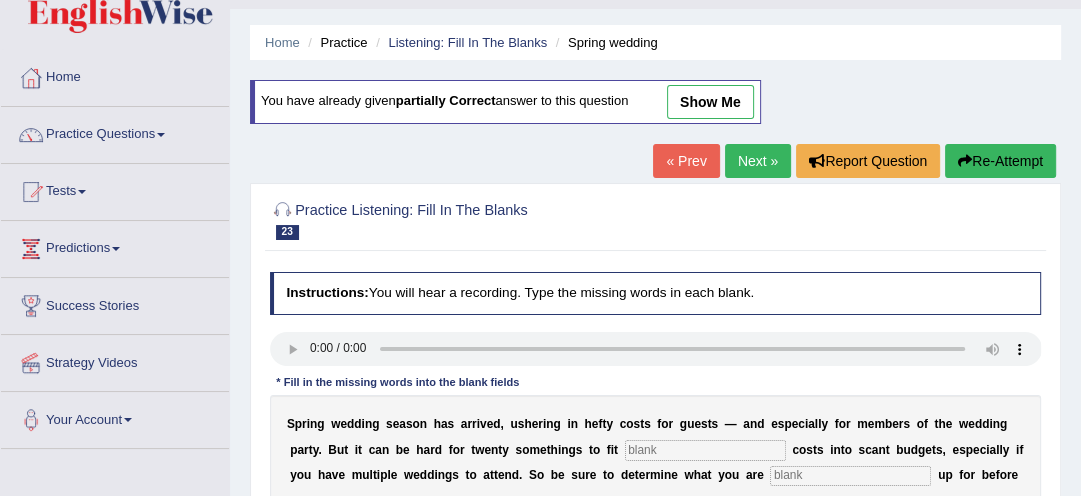 scroll, scrollTop: 49, scrollLeft: 0, axis: vertical 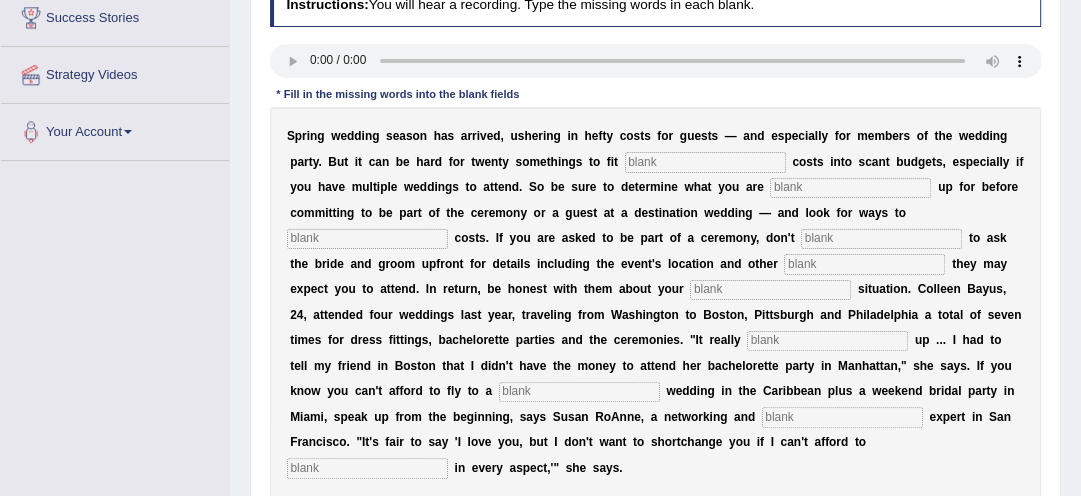 click at bounding box center [705, 162] 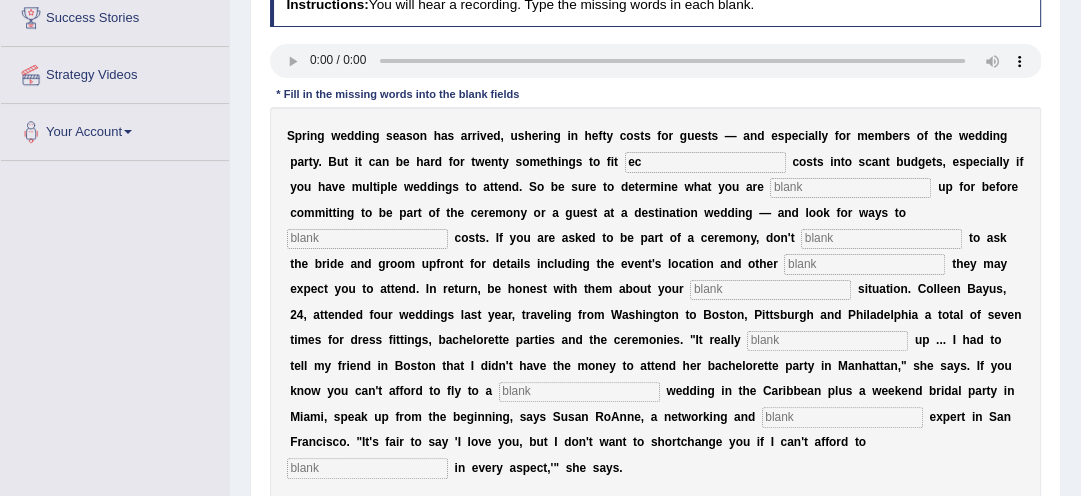 type on "ec" 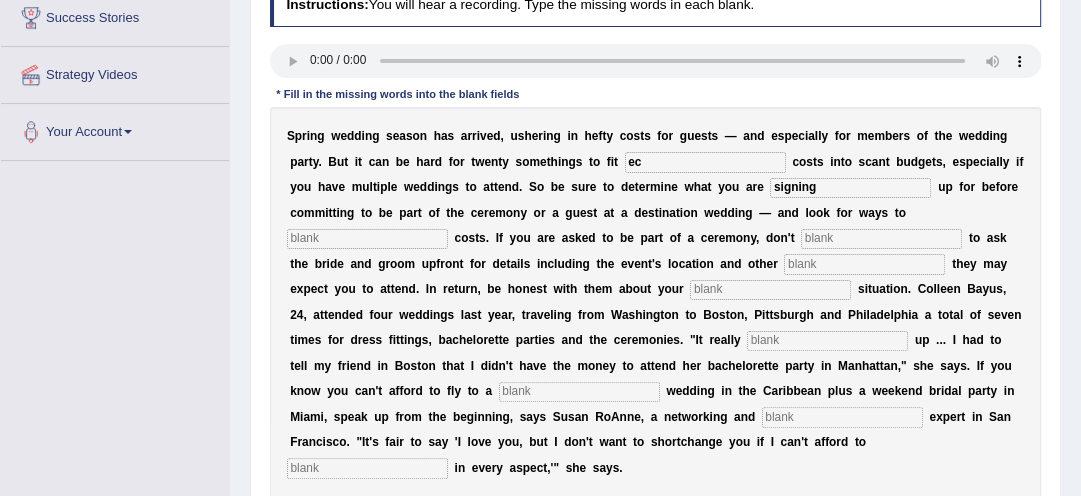 type on "signing" 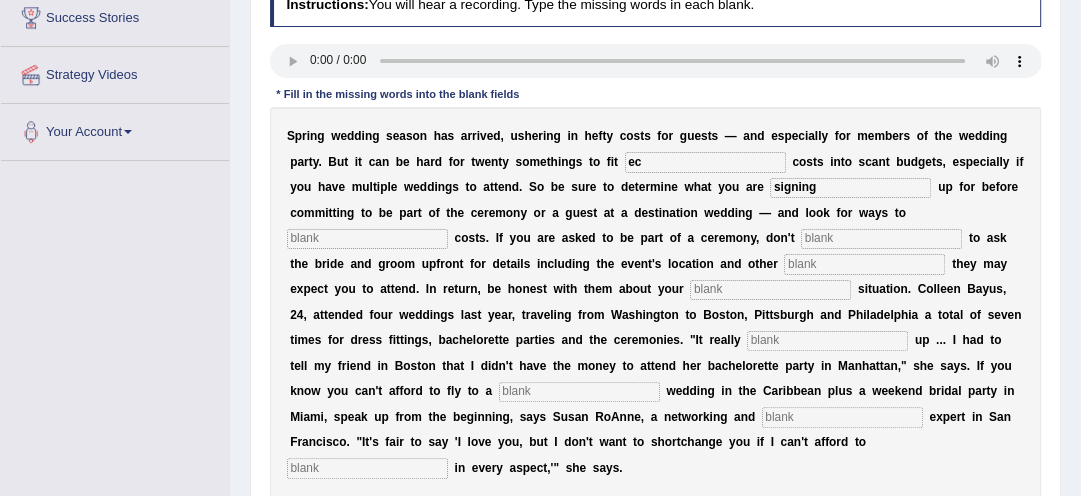 click at bounding box center (367, 239) 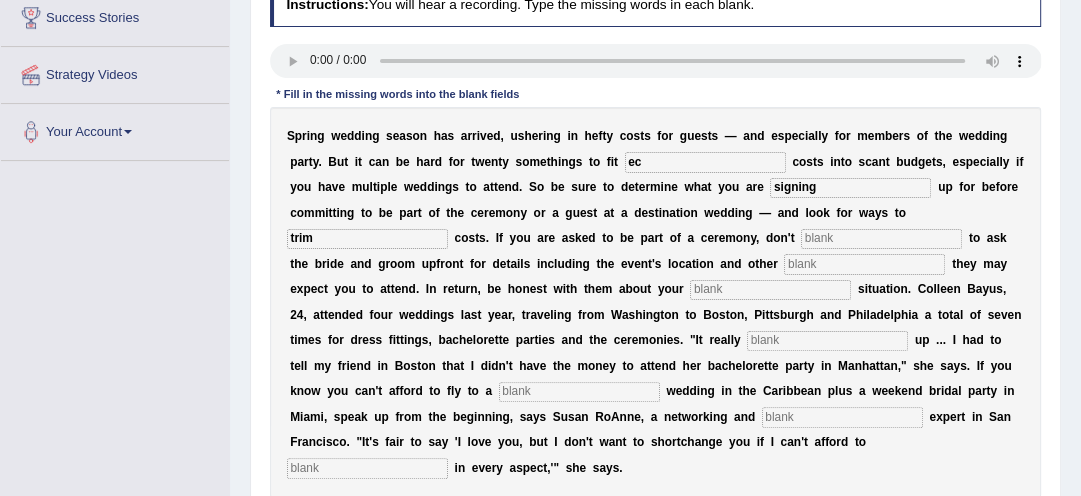 type on "trim" 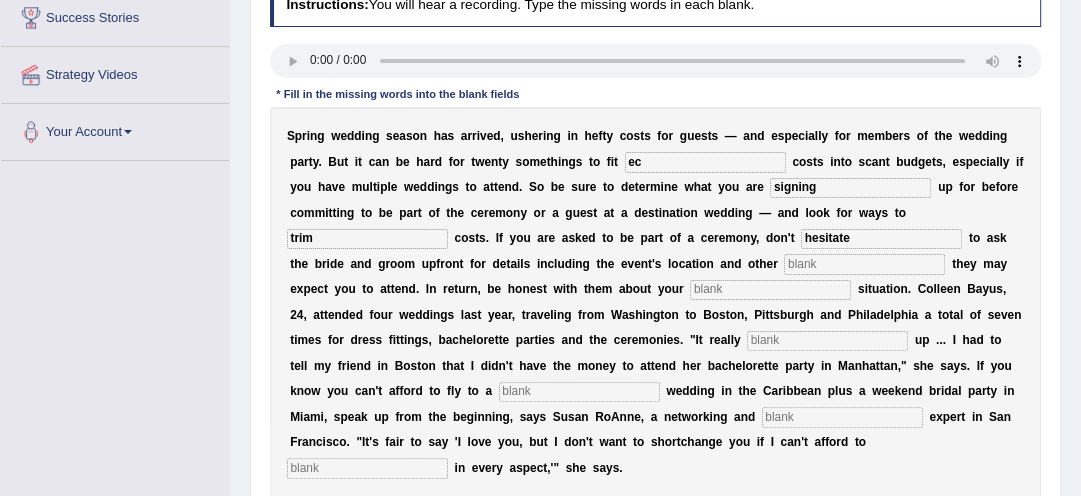 type on "hesitate" 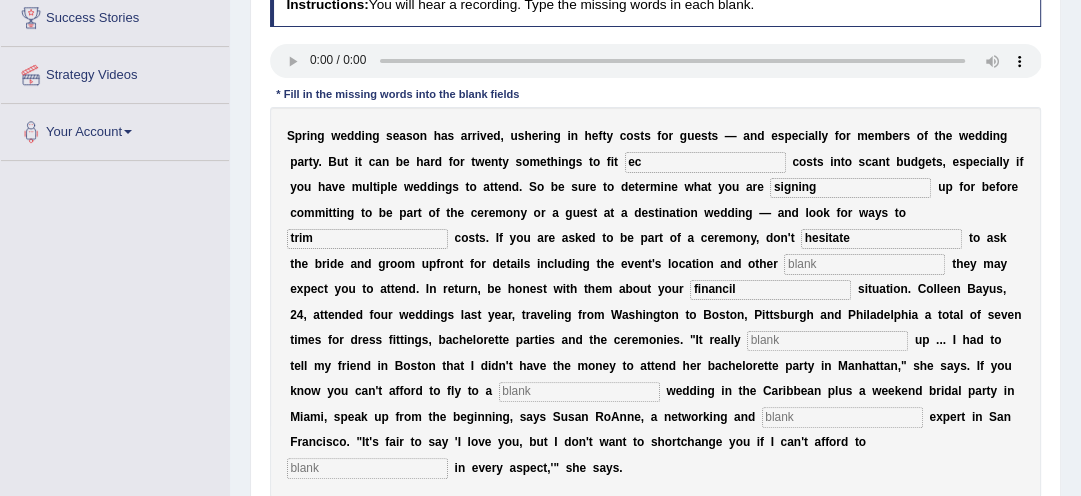 type on "financil" 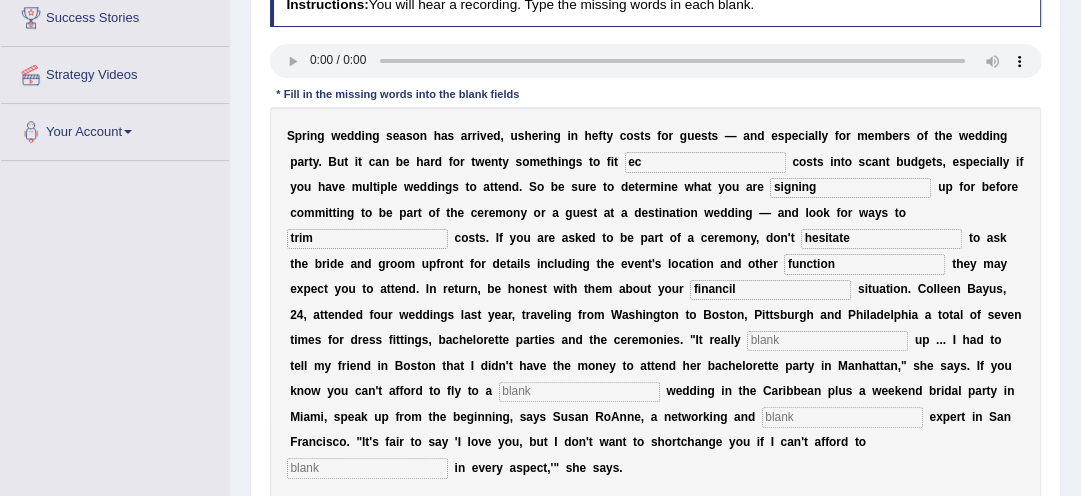 type on "function" 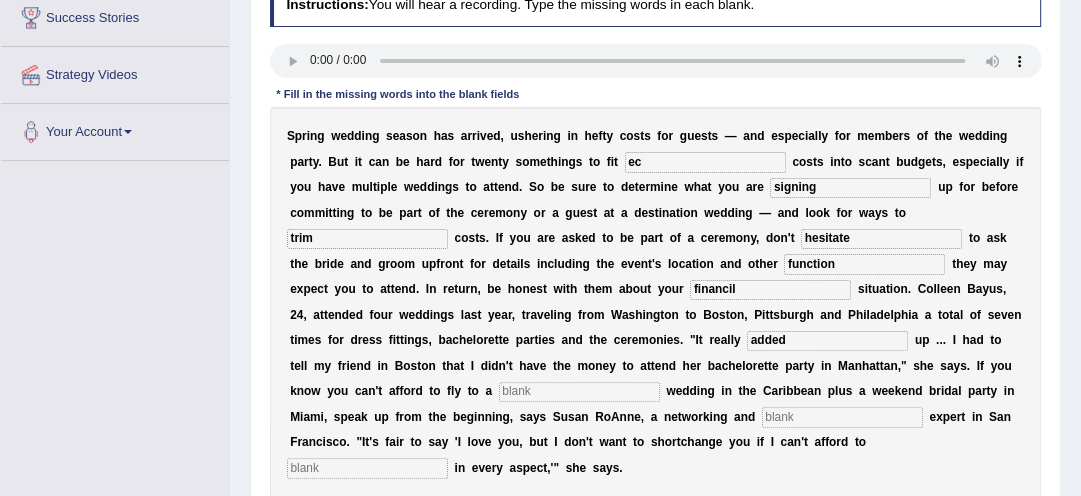 type on "added" 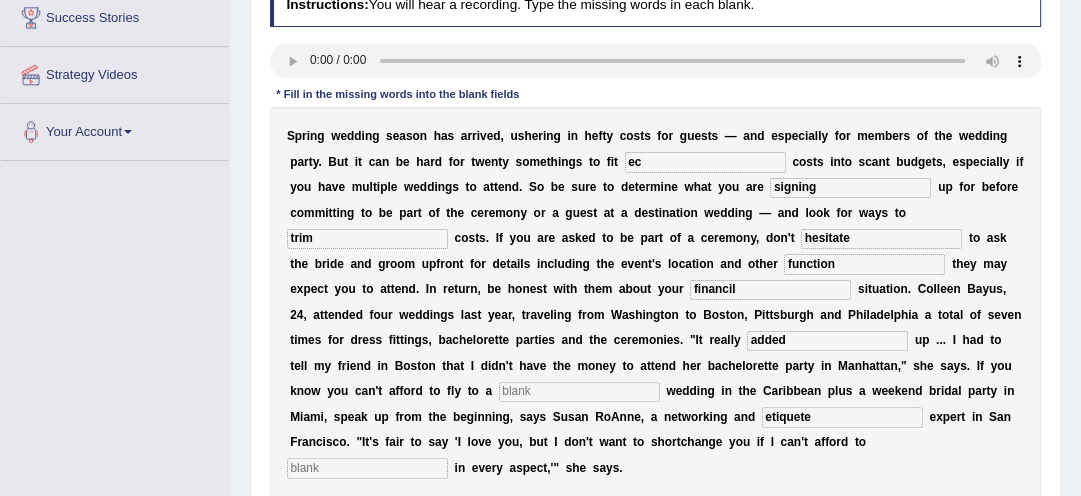 type on "etiquete" 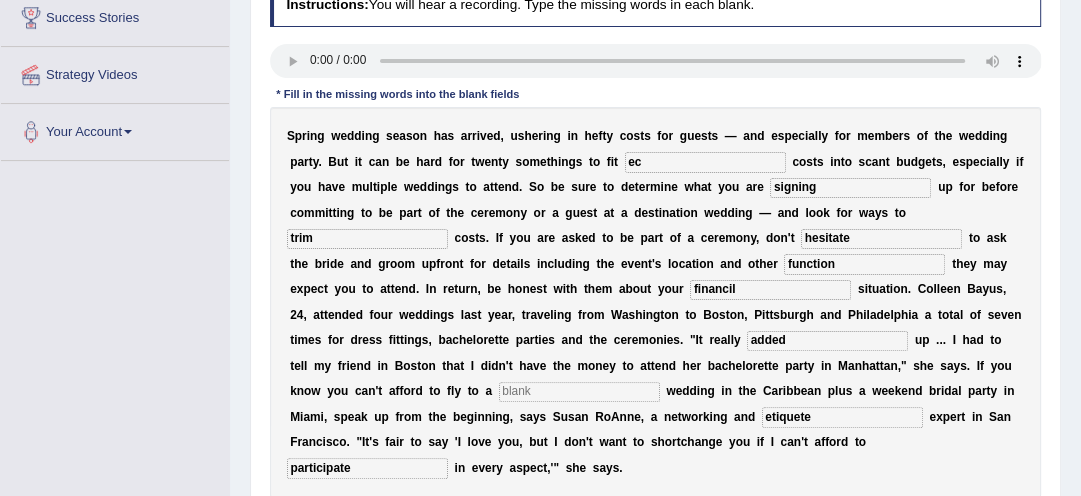 type on "participate" 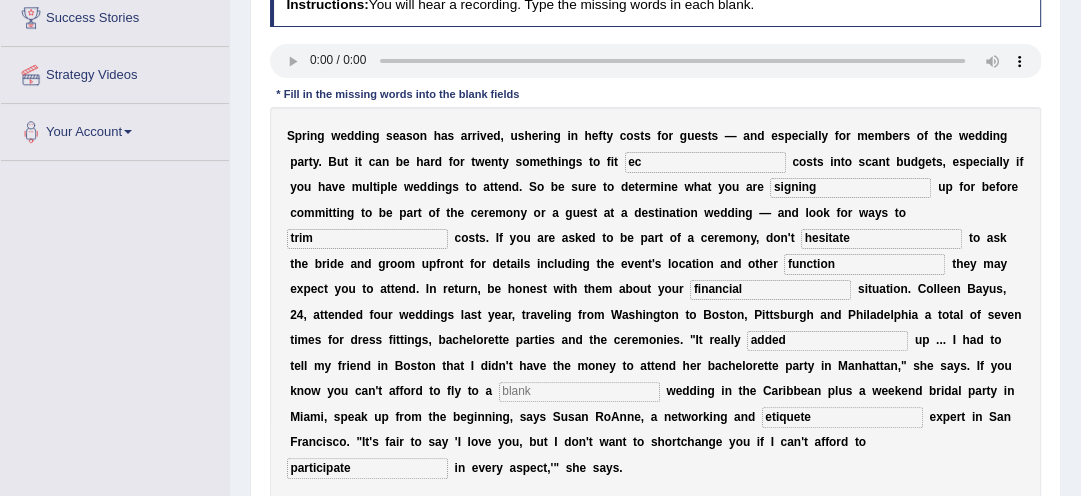 type on "financial" 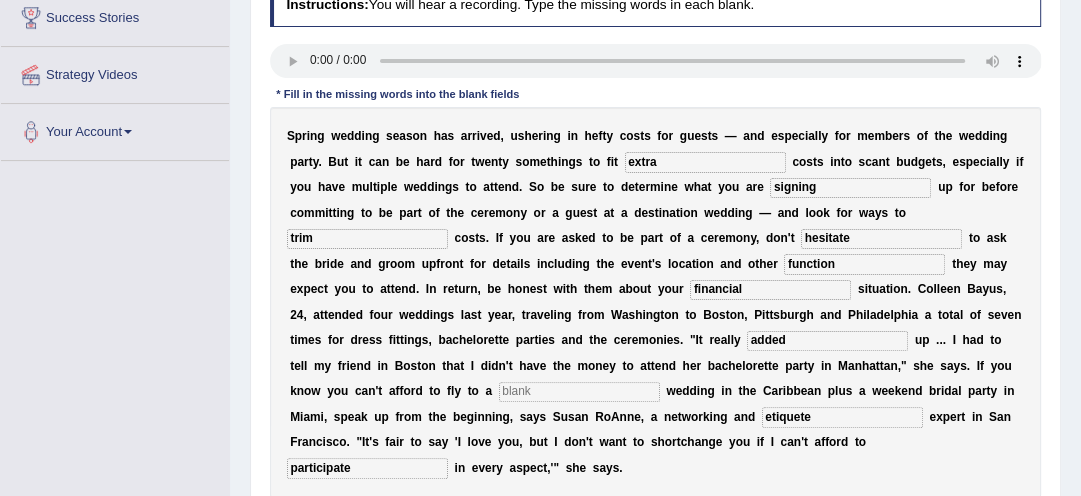 type on "extra" 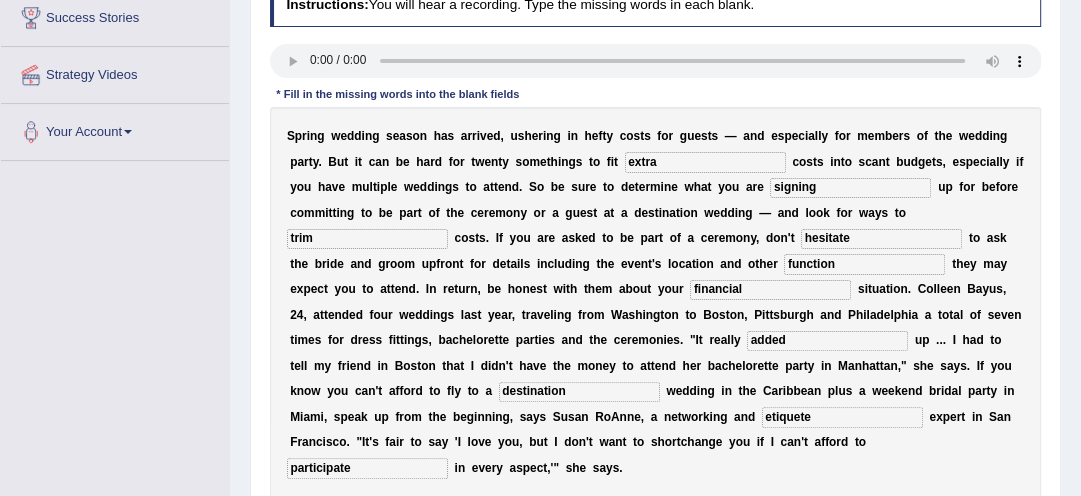 type on "destination" 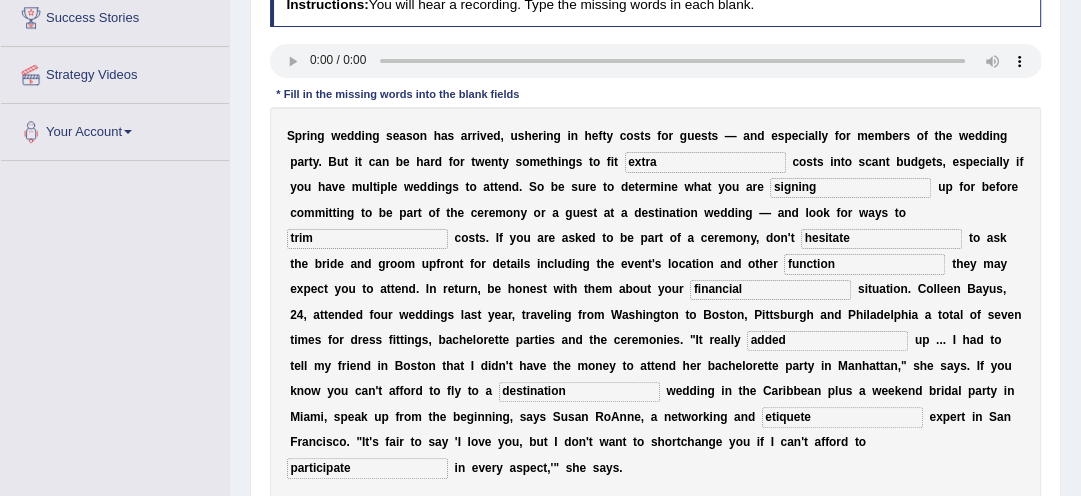 click on "function" at bounding box center (864, 264) 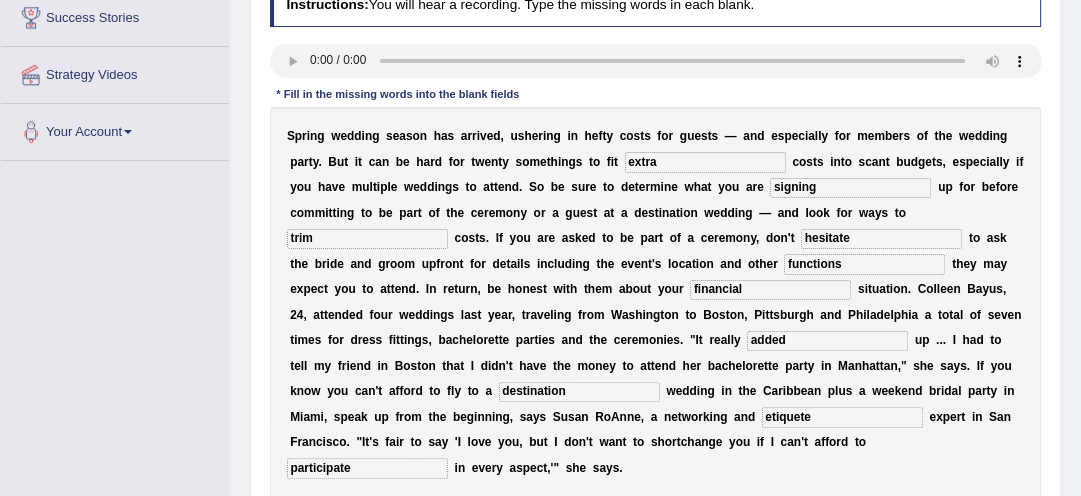click on "functions" at bounding box center (864, 264) 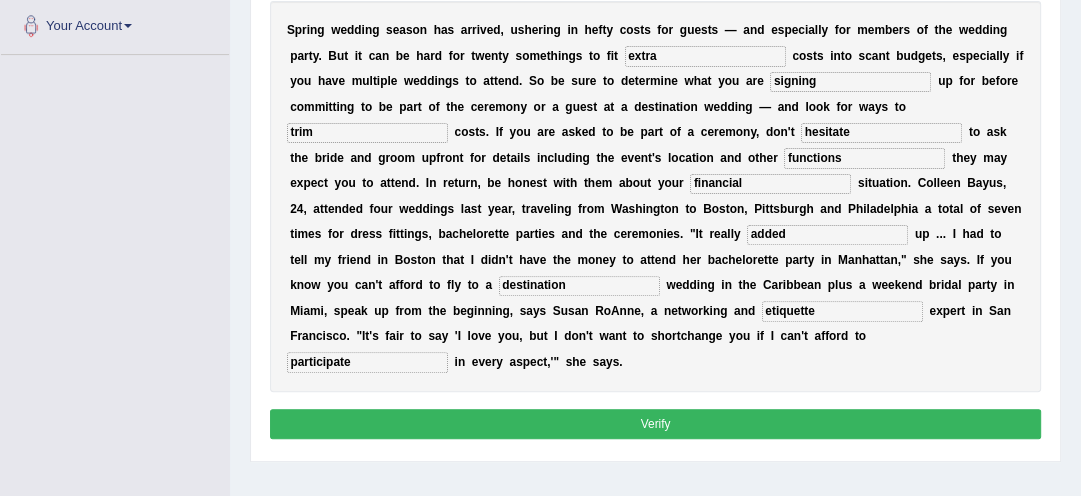 scroll, scrollTop: 465, scrollLeft: 0, axis: vertical 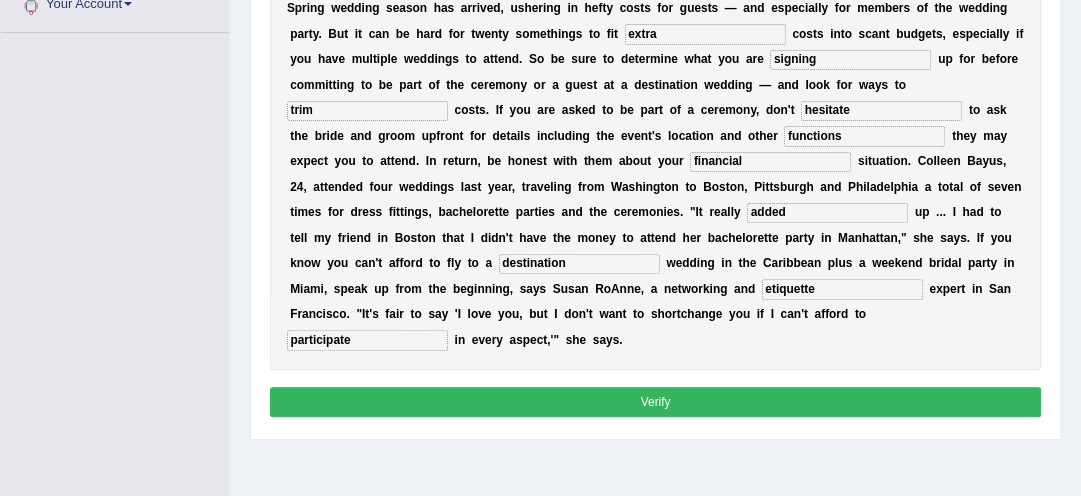 type on "etiquette" 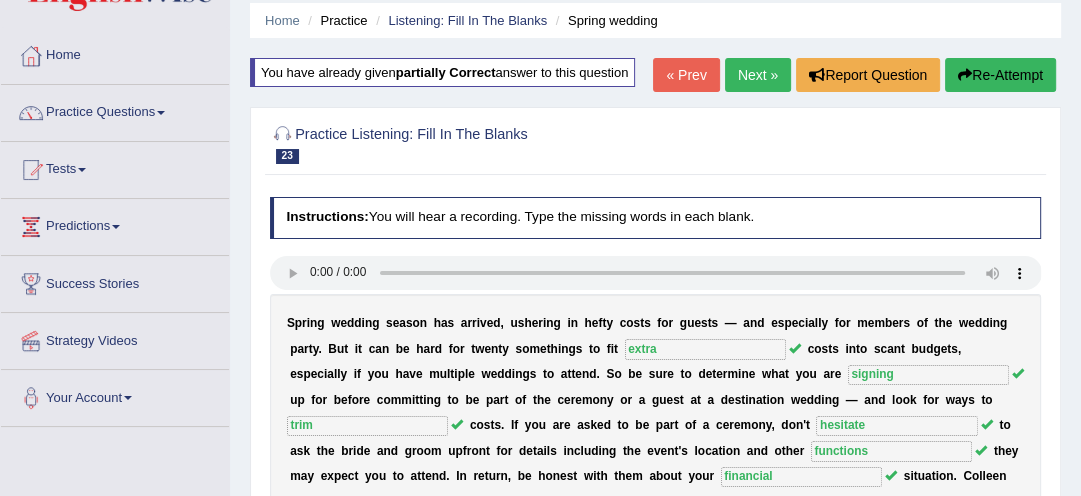 scroll, scrollTop: 0, scrollLeft: 0, axis: both 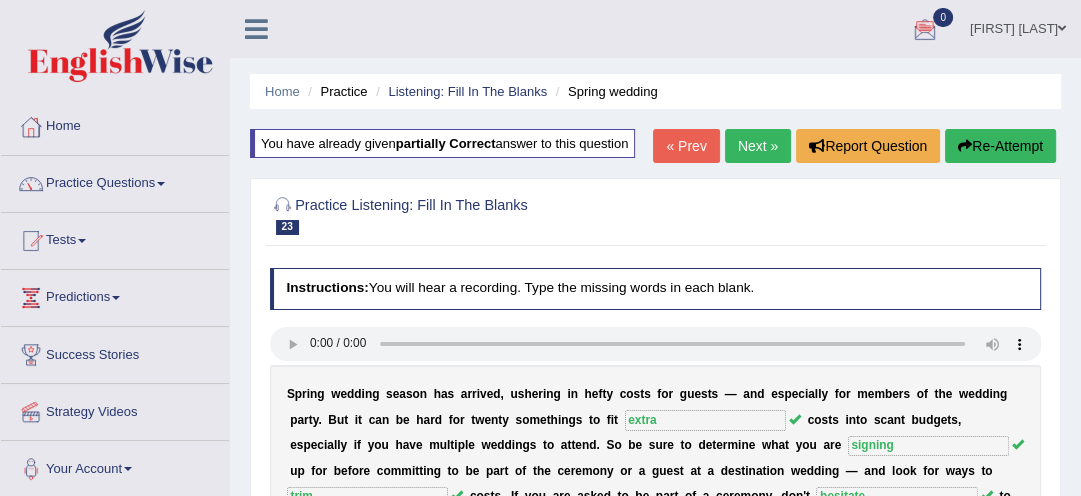 click on "Next »" at bounding box center (758, 146) 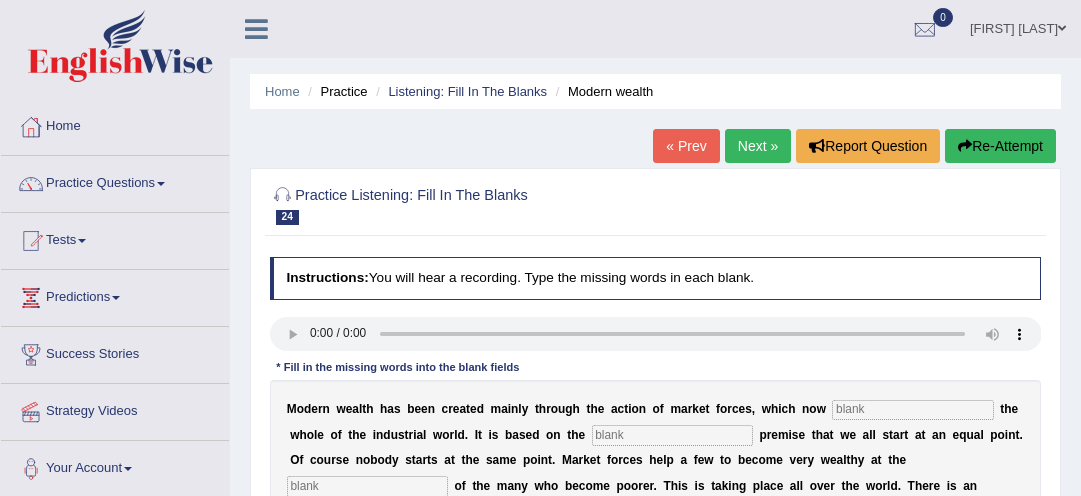 scroll, scrollTop: 0, scrollLeft: 0, axis: both 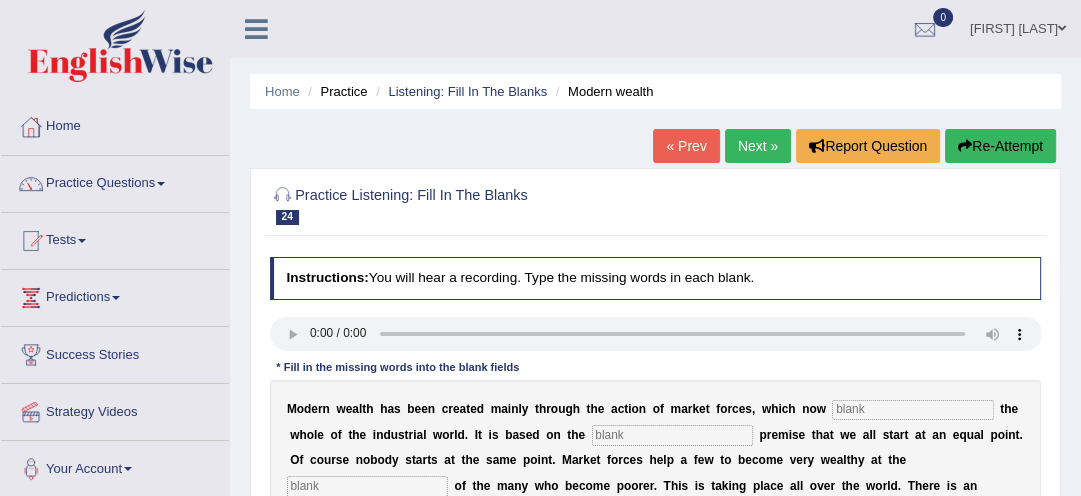 click on "« Prev Next »  Report Question  Re-Attempt" at bounding box center [857, 148] 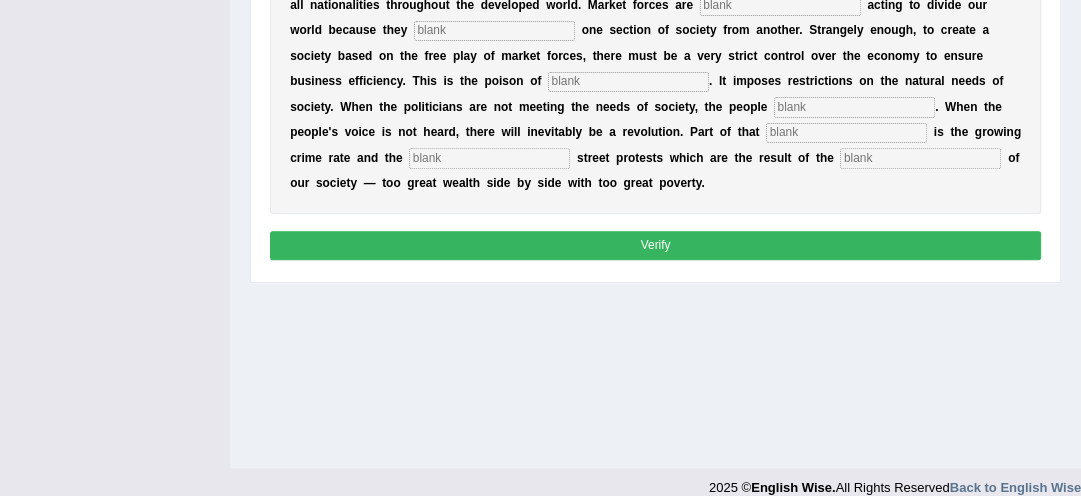 scroll, scrollTop: 554, scrollLeft: 0, axis: vertical 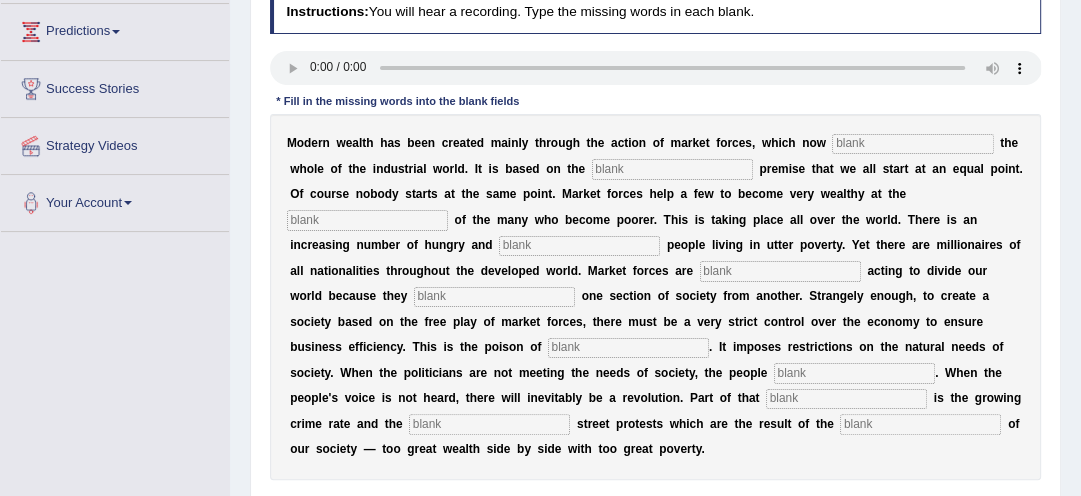 click at bounding box center [912, 144] 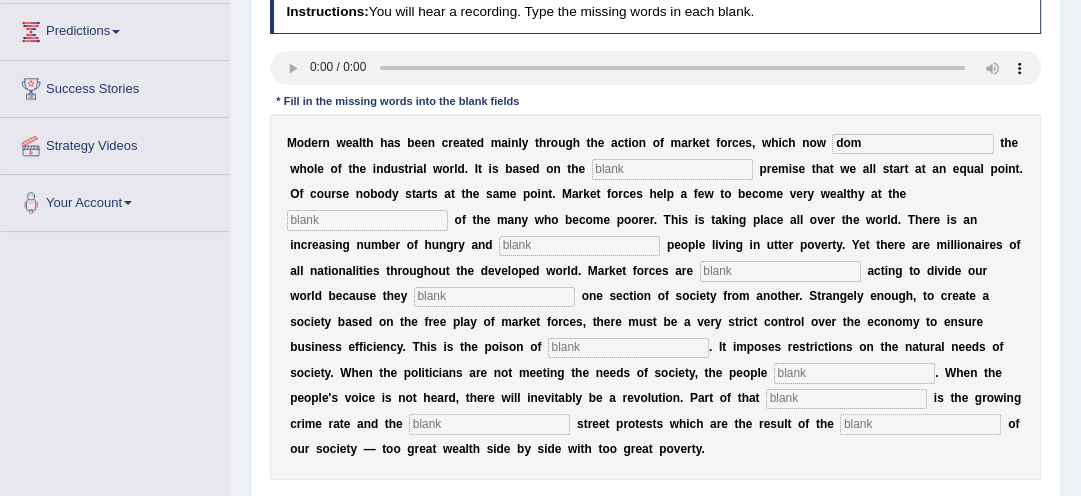 type on "dom" 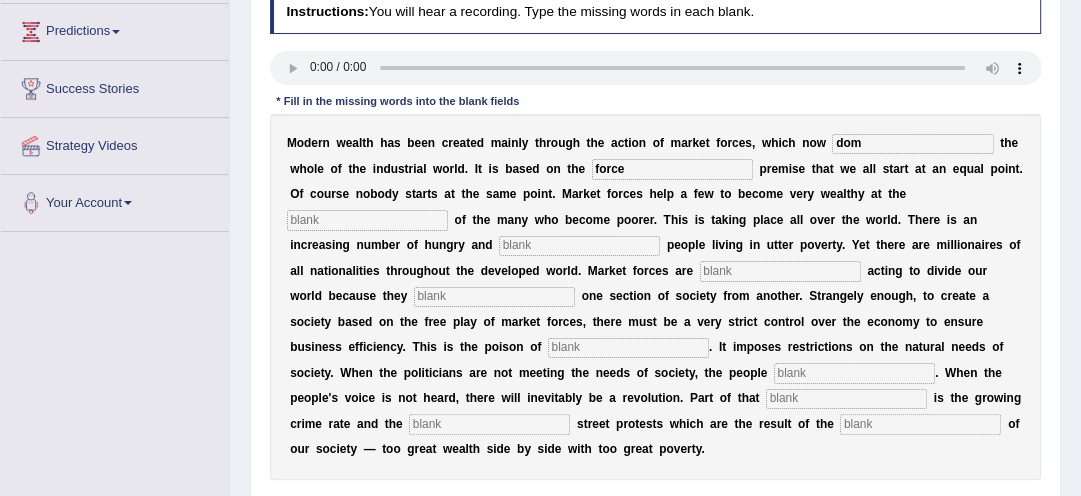type on "force" 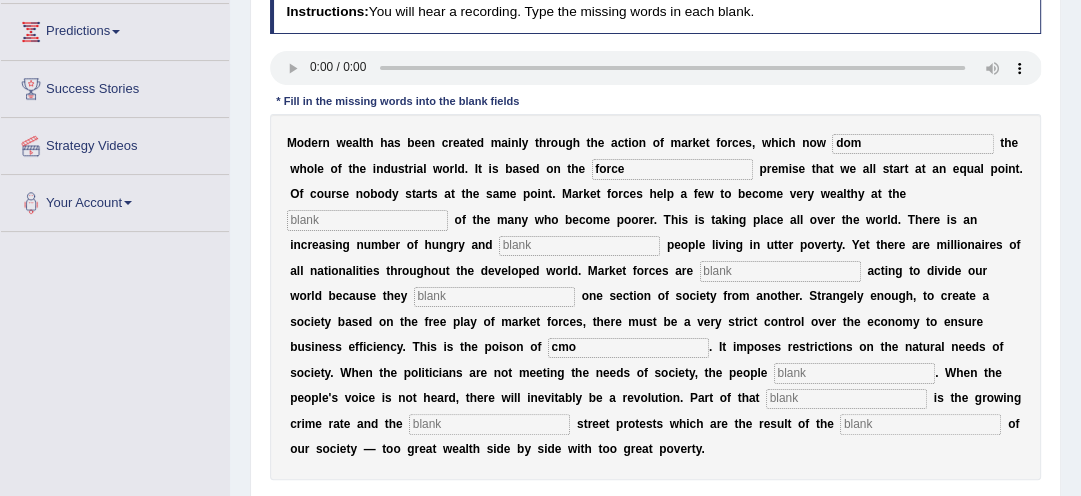 type on "cmo" 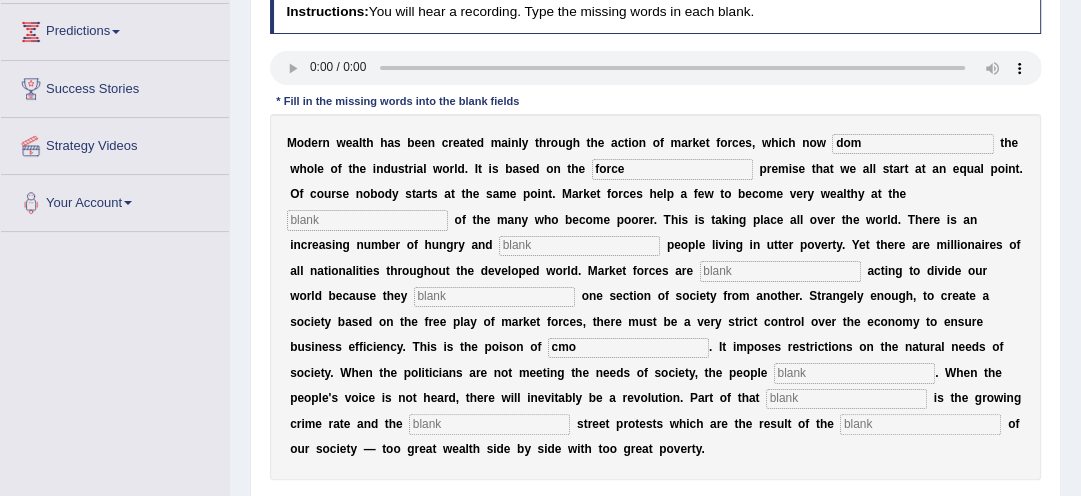 type on "v" 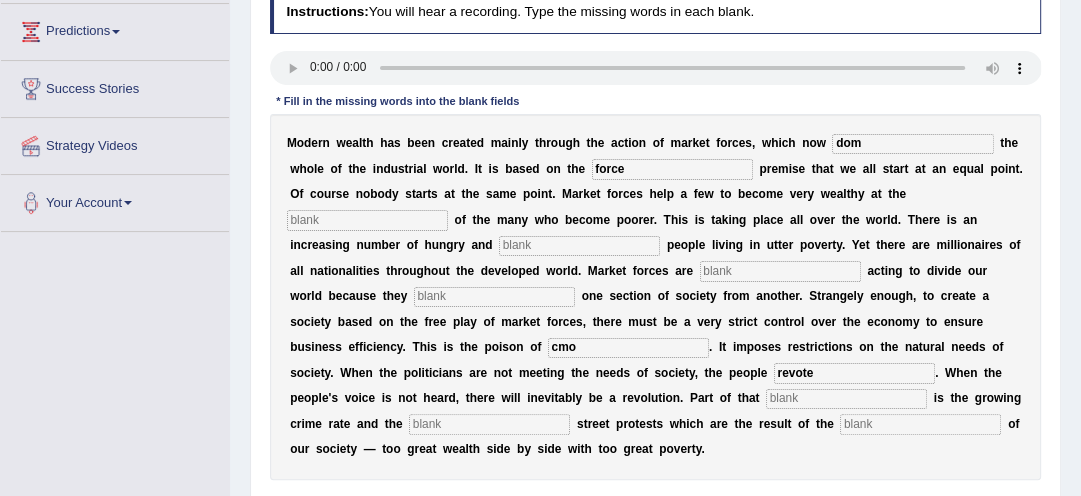 type on "revote" 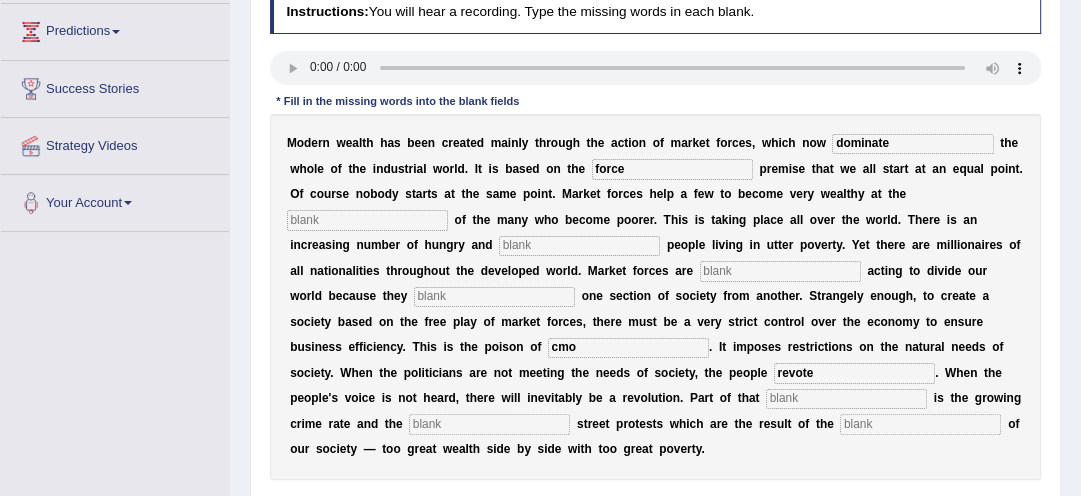 type on "dominate" 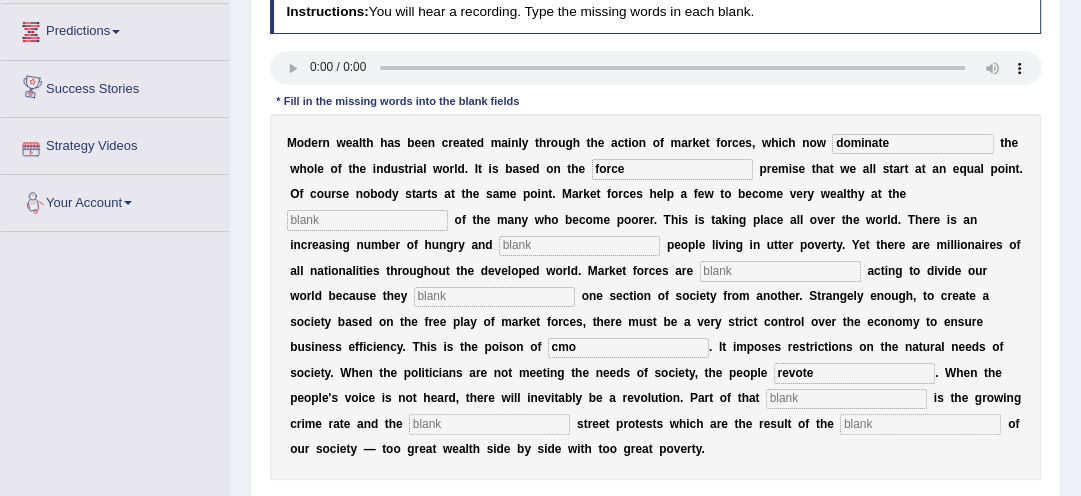 click at bounding box center (367, 220) 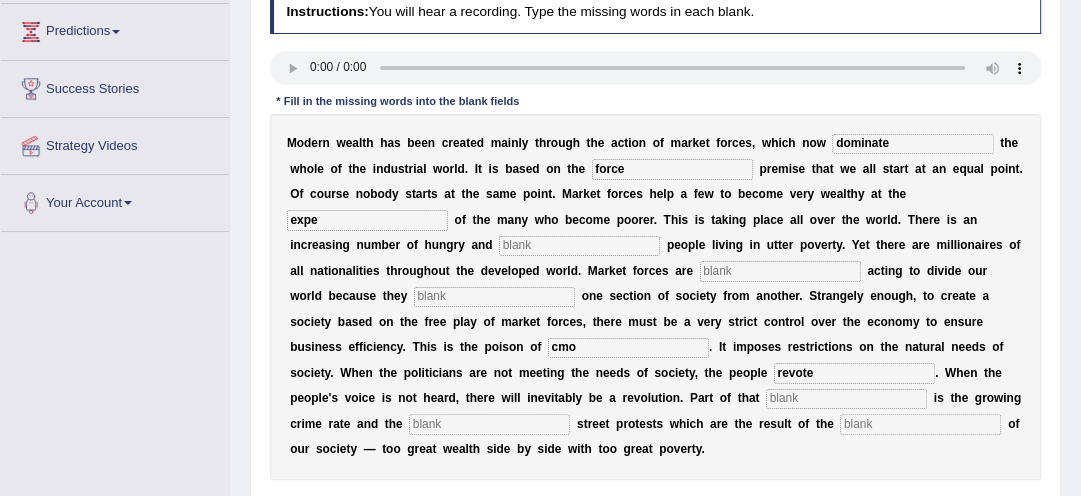 type on "expe" 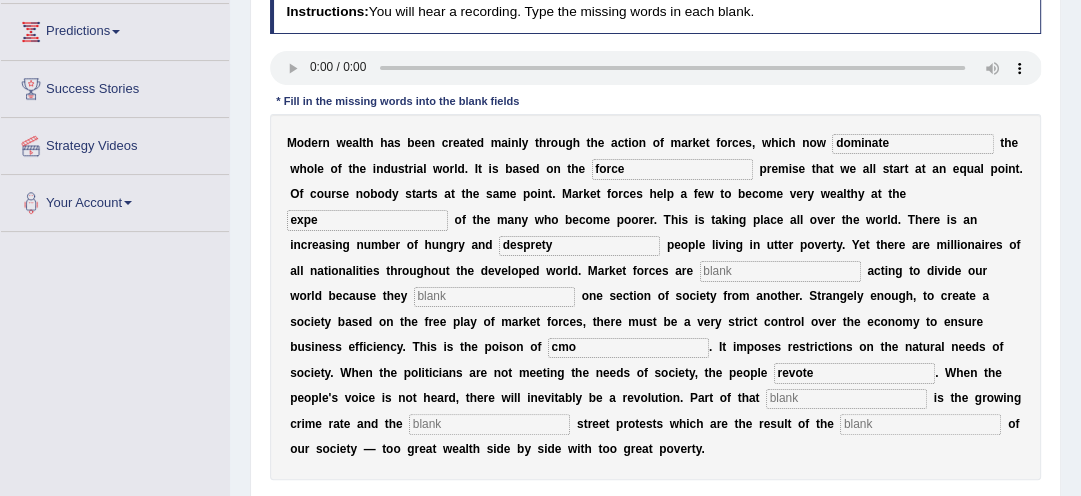click on "desprety" at bounding box center (579, 246) 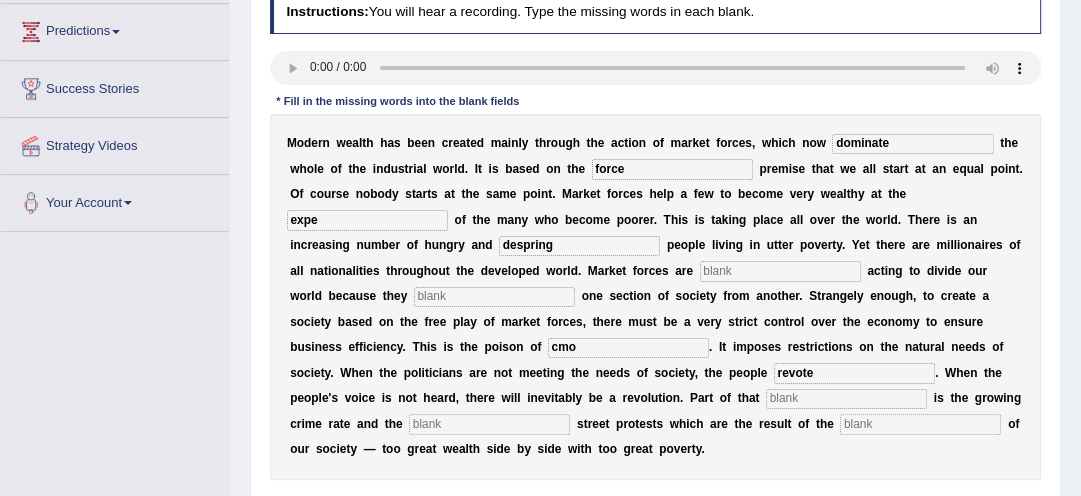 type on "despring" 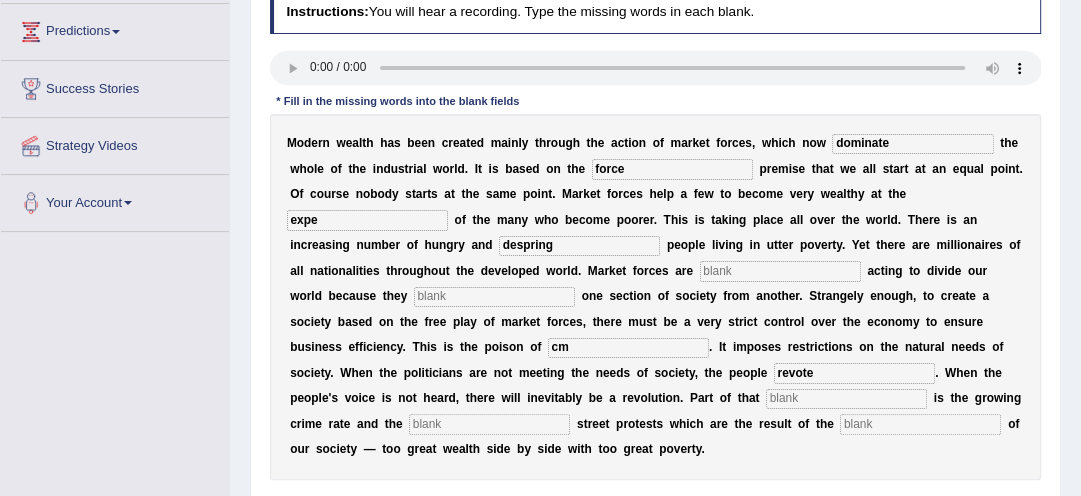 type on "c" 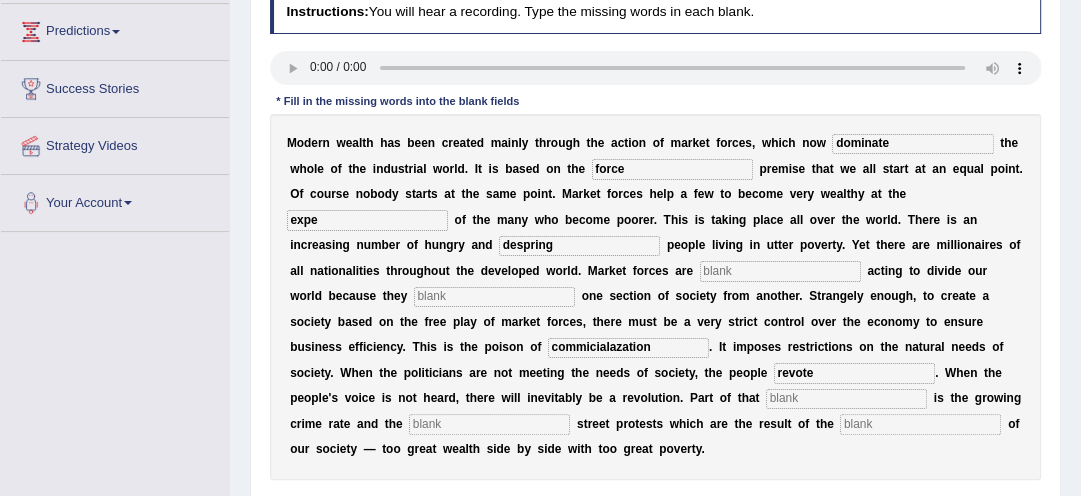 click on "commicialazation" at bounding box center (628, 348) 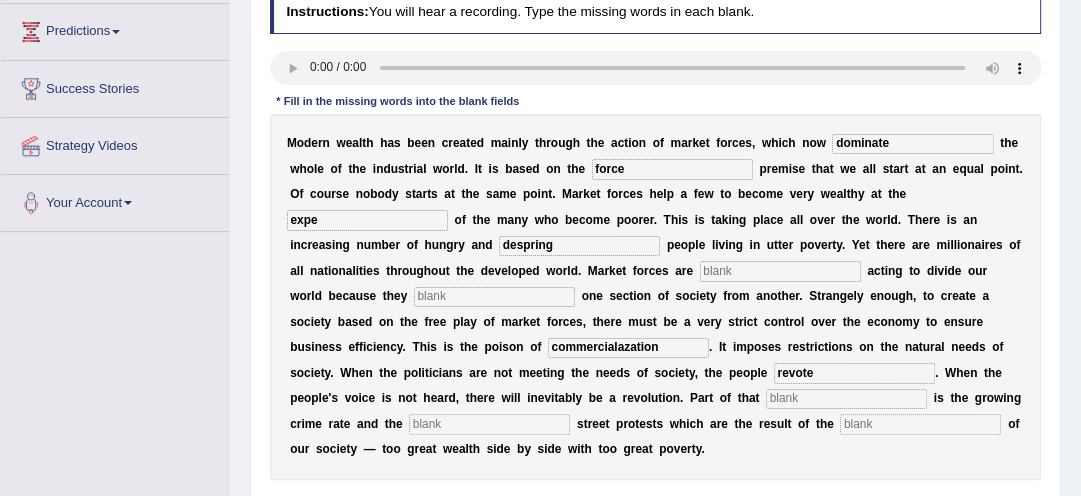 click on "commercialazation" at bounding box center (628, 348) 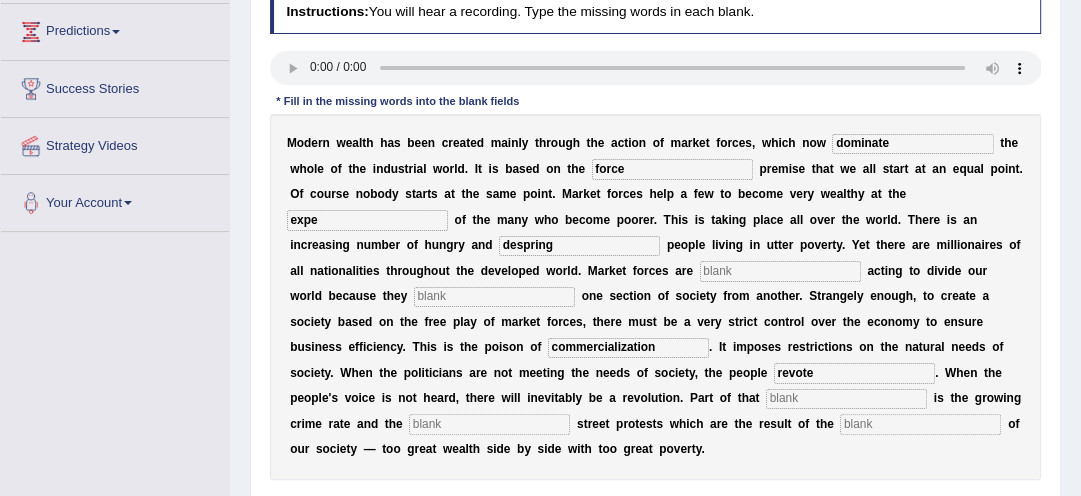 type on "commercialization" 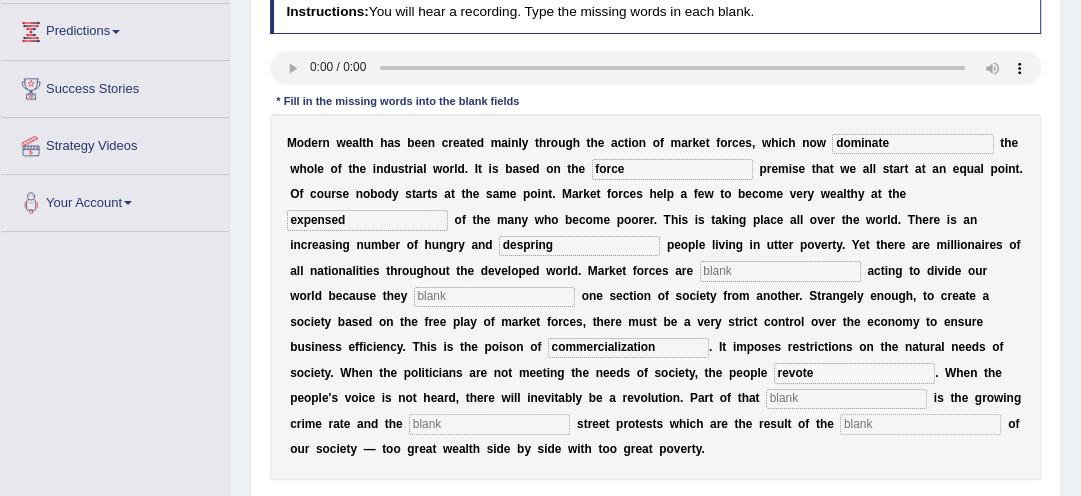 click on "expensed" at bounding box center (367, 220) 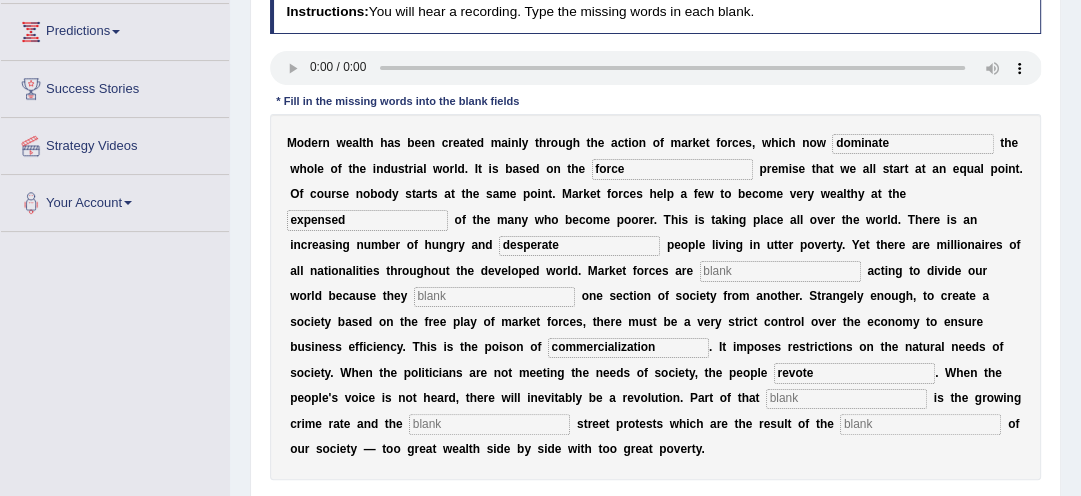 type on "desperate" 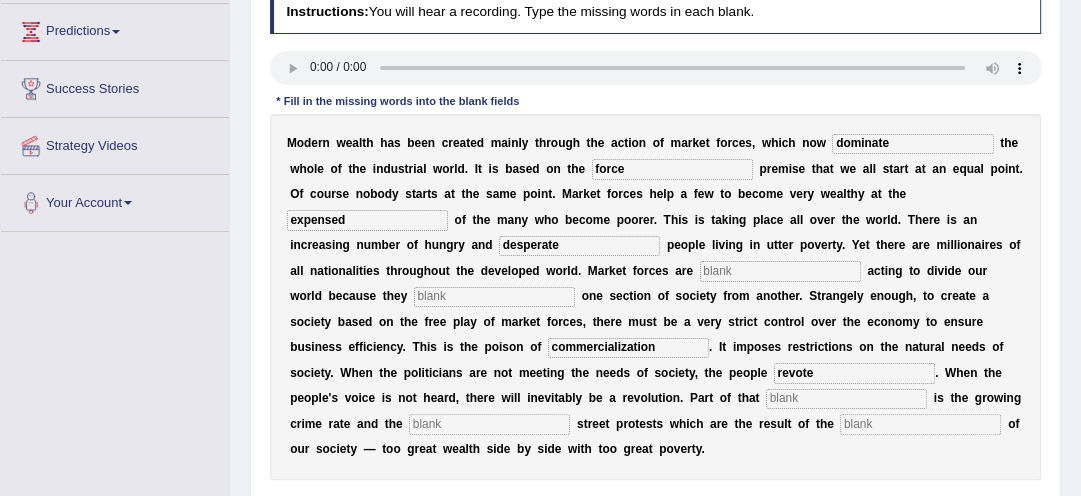 click on "expensed" at bounding box center (367, 220) 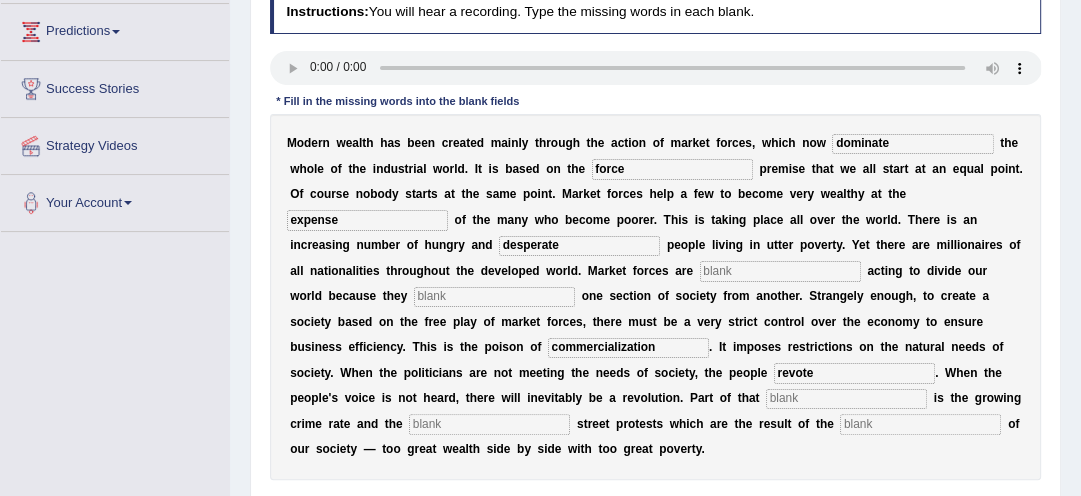 type on "expense" 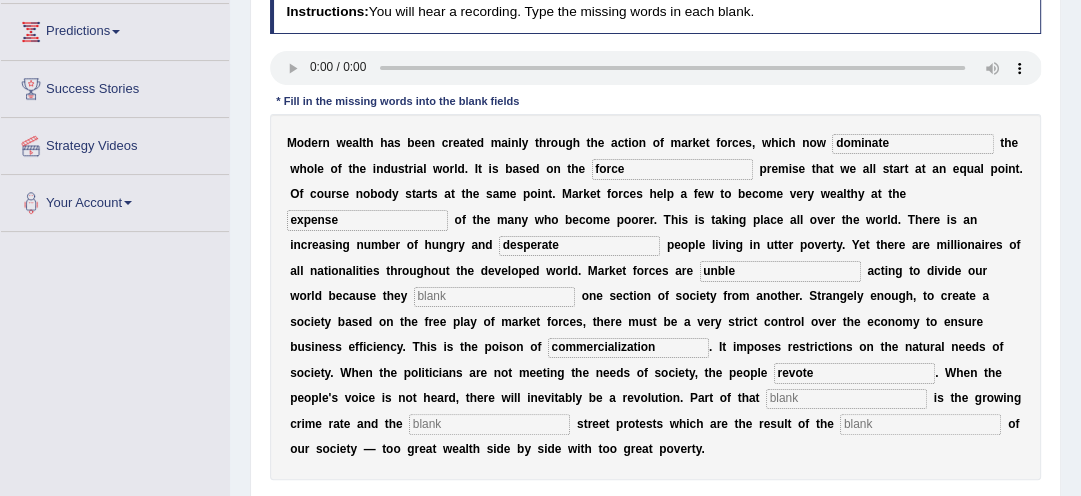 type on "unble" 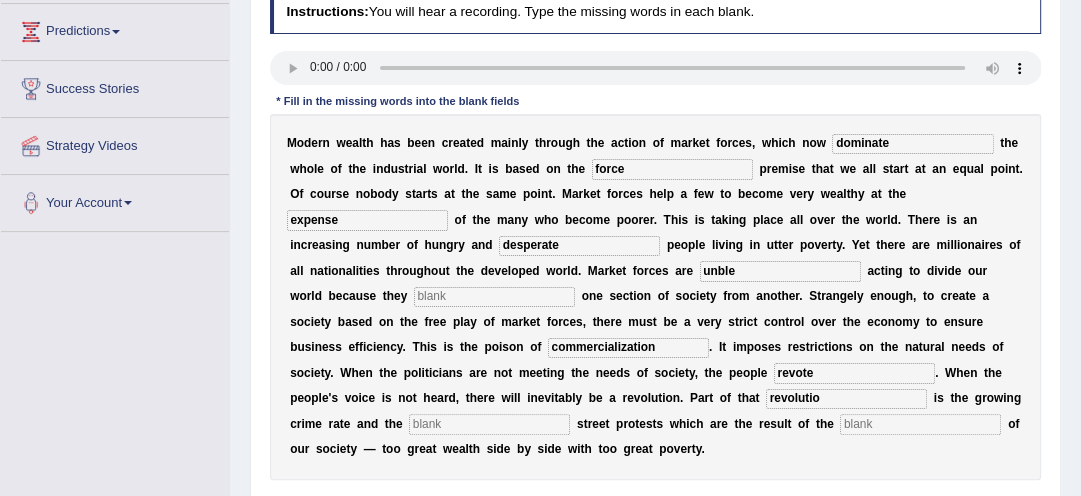 type on "revolution" 